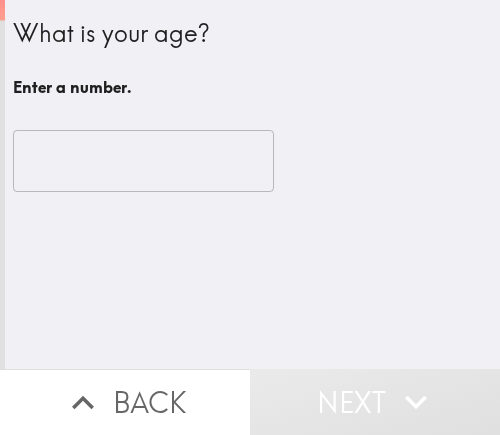scroll, scrollTop: 0, scrollLeft: 0, axis: both 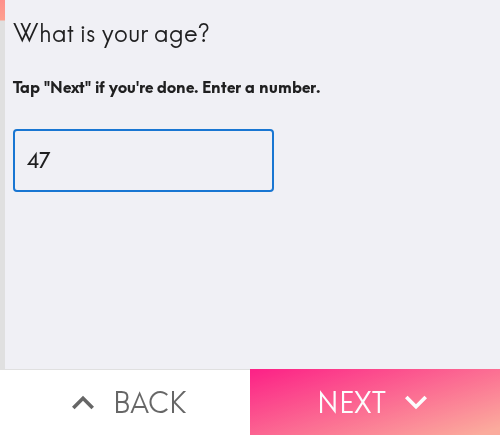 type on "47" 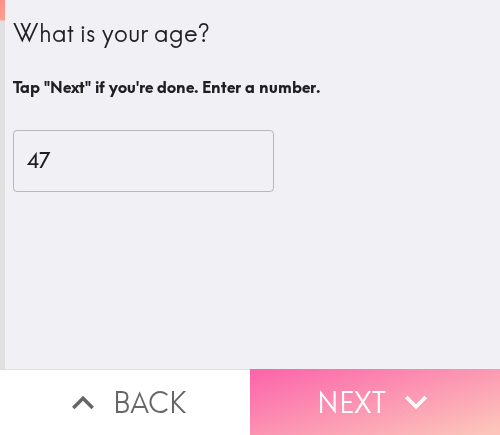 click on "Next" at bounding box center (375, 402) 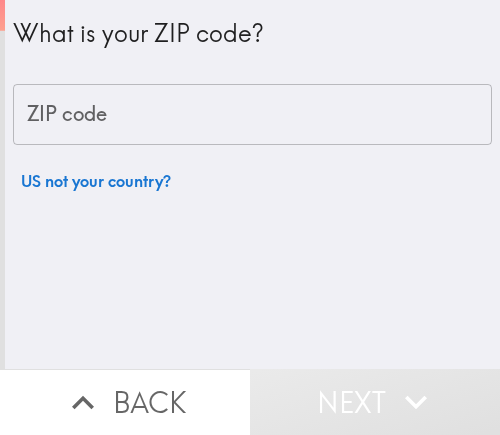 click on "What is your ZIP code? ZIP code ZIP code US not your country?" at bounding box center [252, 184] 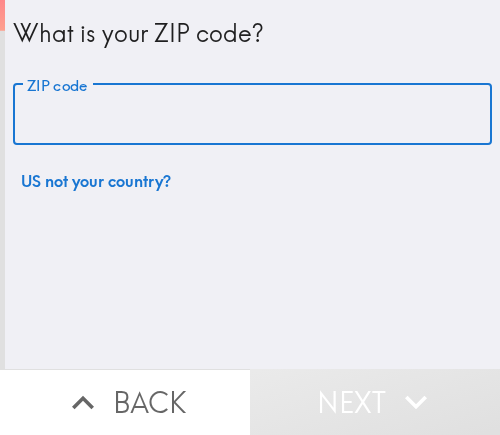 paste on "11802" 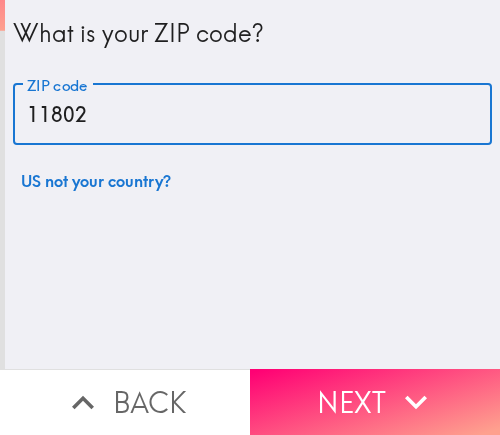 type on "11802" 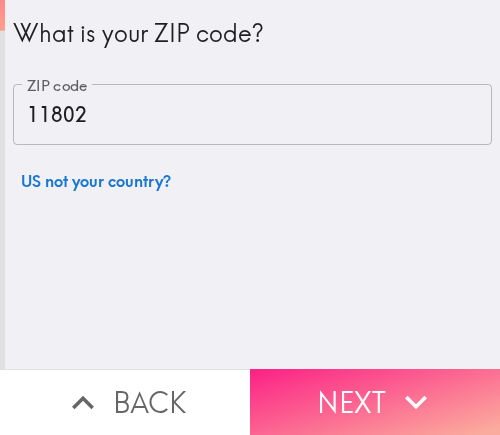 click 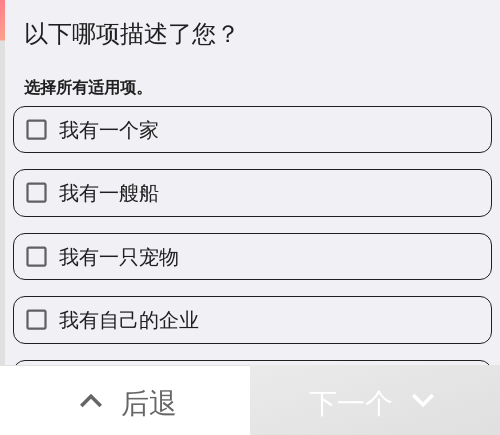 drag, startPoint x: 224, startPoint y: 309, endPoint x: 358, endPoint y: 294, distance: 134.83694 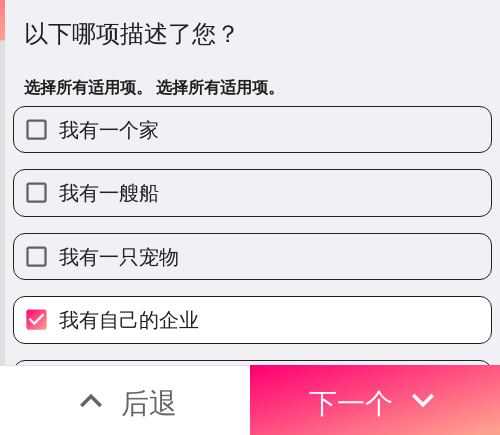 drag, startPoint x: 369, startPoint y: 405, endPoint x: 467, endPoint y: 392, distance: 98.85848 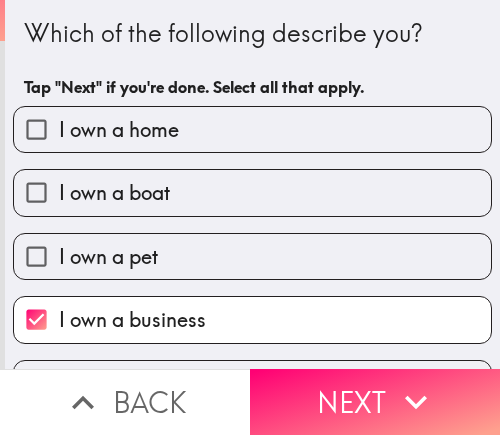 scroll, scrollTop: 0, scrollLeft: 0, axis: both 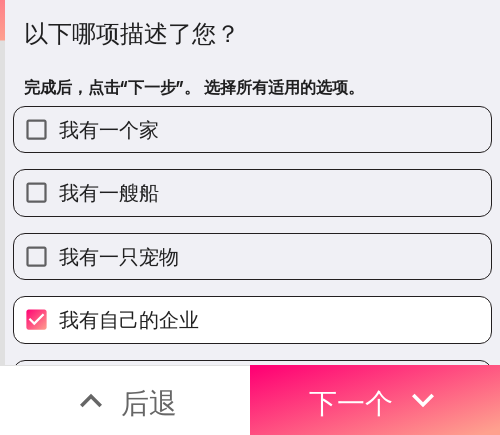 drag, startPoint x: 348, startPoint y: 42, endPoint x: 115, endPoint y: 65, distance: 234.13245 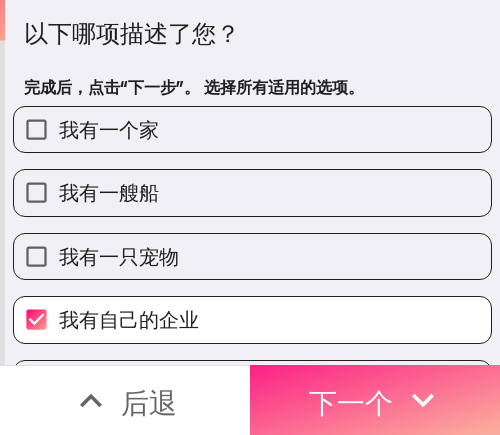 click on "下一个" at bounding box center [351, 402] 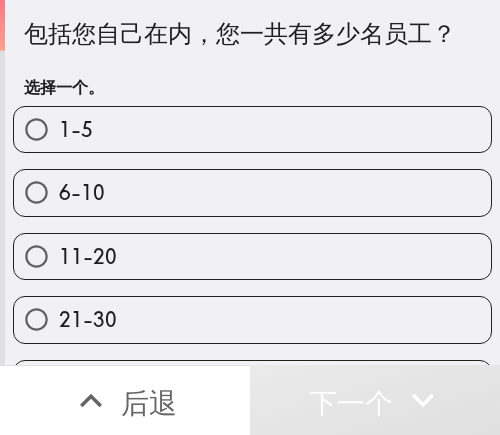 drag, startPoint x: 400, startPoint y: 42, endPoint x: 133, endPoint y: 80, distance: 269.69055 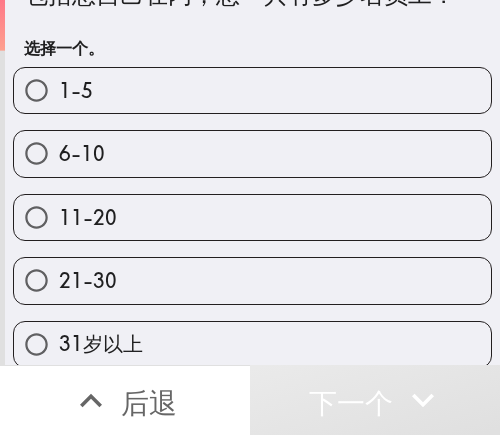 scroll, scrollTop: 59, scrollLeft: 0, axis: vertical 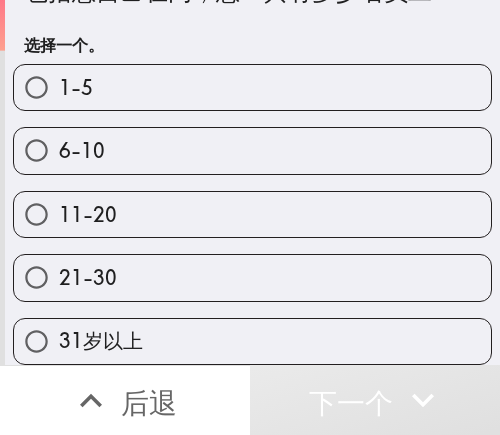 drag, startPoint x: 179, startPoint y: 278, endPoint x: 195, endPoint y: 272, distance: 17.088007 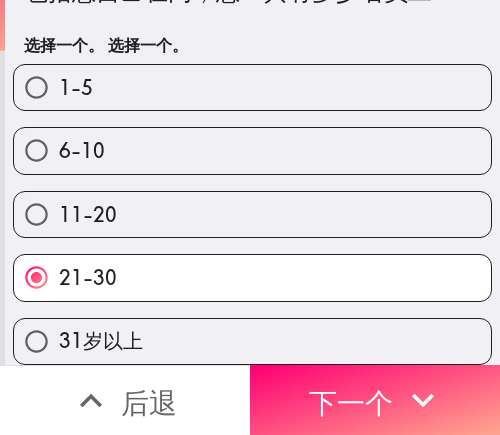 drag, startPoint x: 376, startPoint y: 390, endPoint x: 468, endPoint y: 388, distance: 92.021736 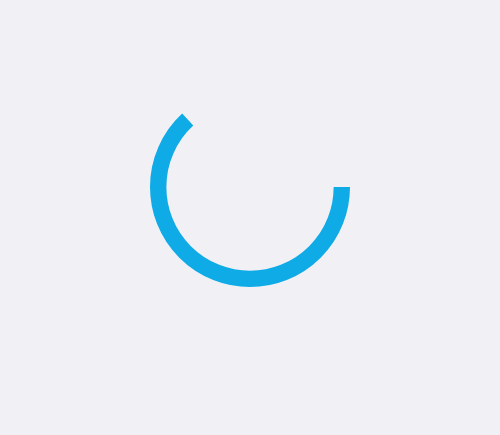 scroll, scrollTop: 0, scrollLeft: 0, axis: both 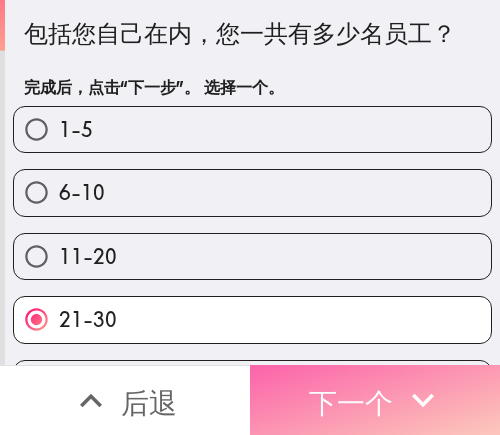 click on "下一个" at bounding box center (375, 400) 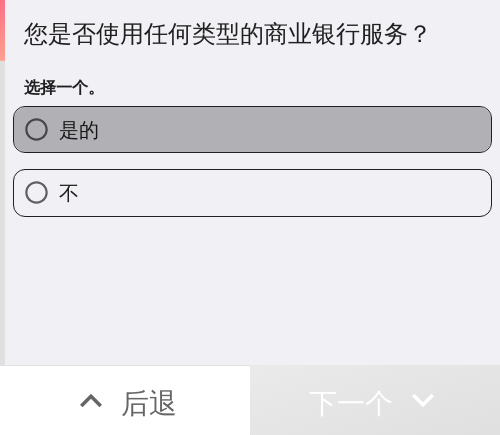 drag, startPoint x: 309, startPoint y: 142, endPoint x: 489, endPoint y: 137, distance: 180.06943 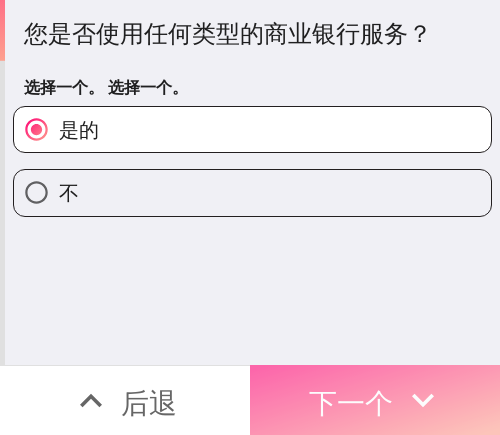 click on "下一个" at bounding box center [375, 400] 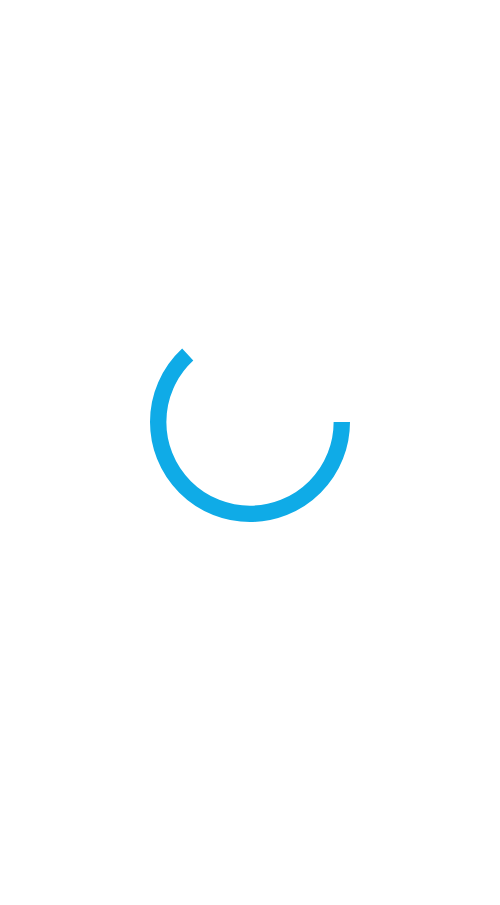 scroll, scrollTop: 0, scrollLeft: 0, axis: both 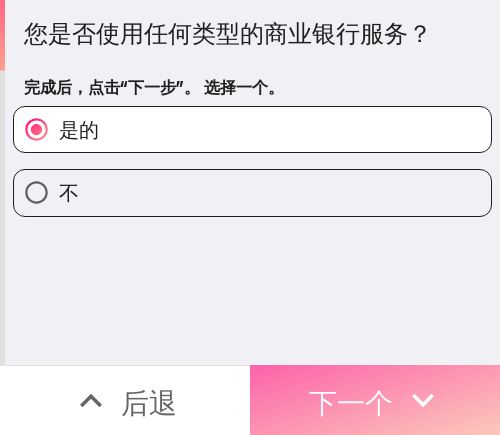 click on "下一个" at bounding box center (351, 402) 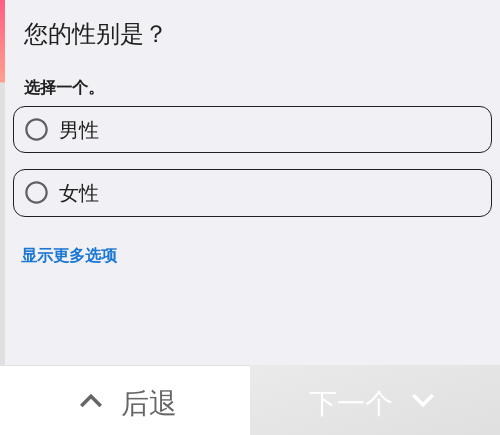 type 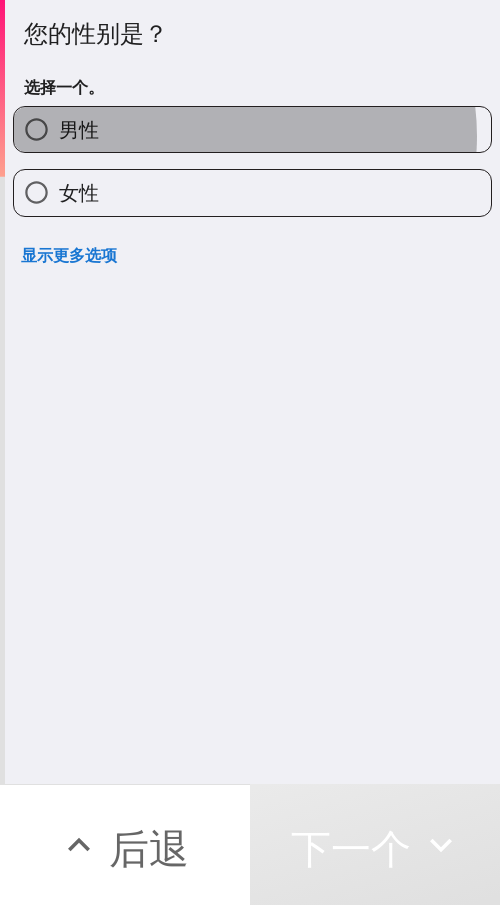 drag, startPoint x: 228, startPoint y: 136, endPoint x: 318, endPoint y: 131, distance: 90.13878 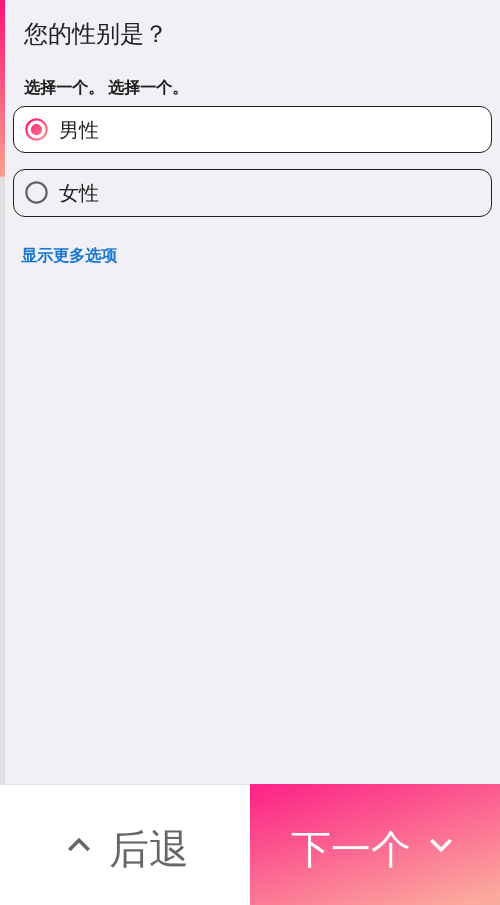 click on "下一个" at bounding box center (351, 848) 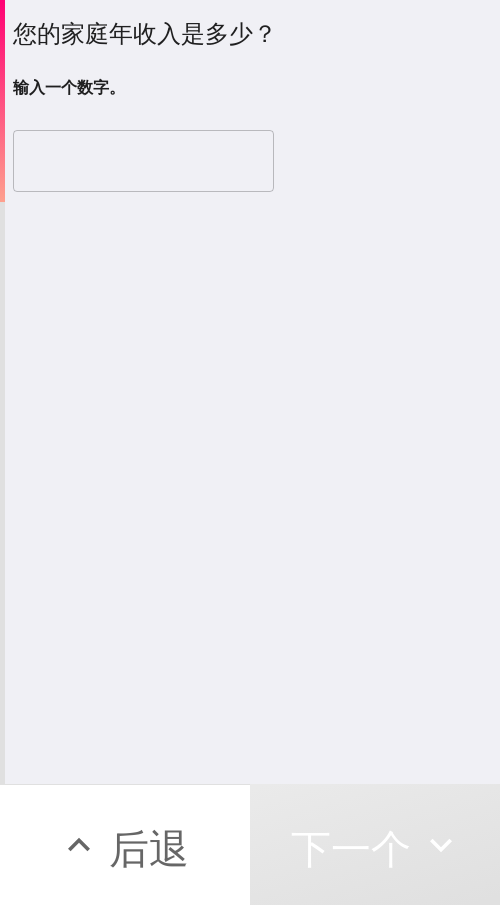click at bounding box center (143, 161) 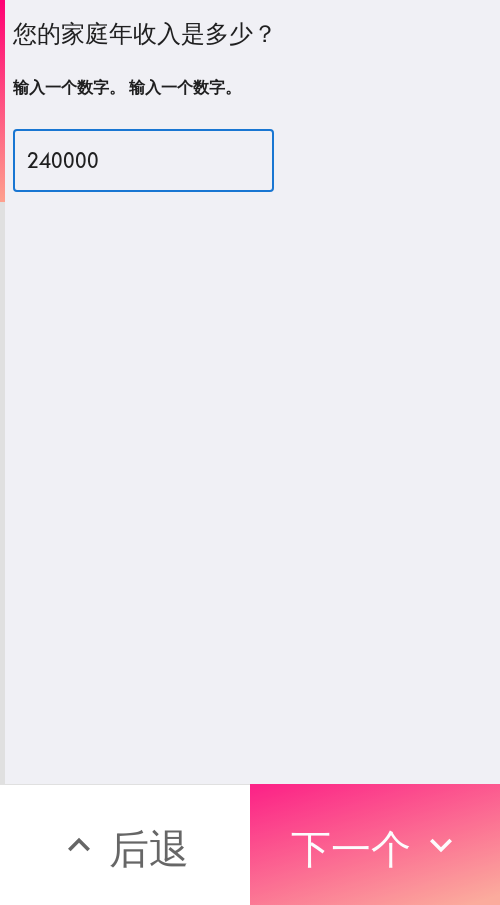 type on "240000" 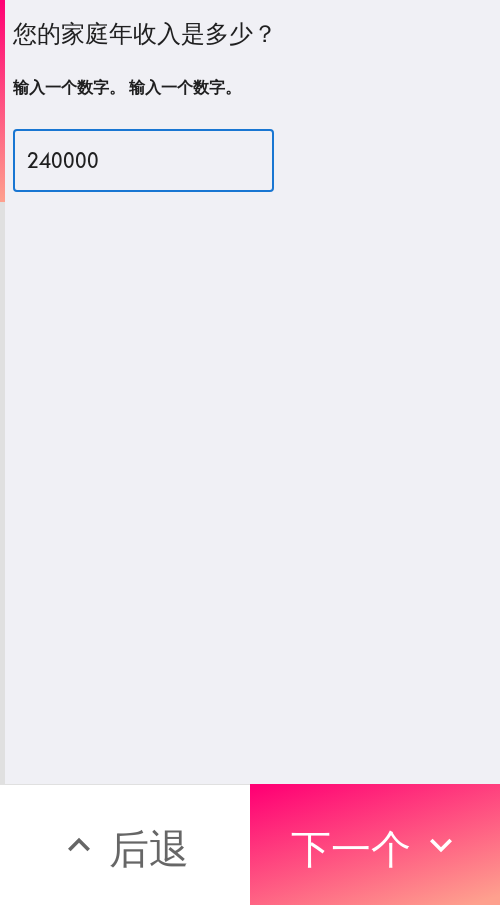 drag, startPoint x: 357, startPoint y: 809, endPoint x: 408, endPoint y: 693, distance: 126.71622 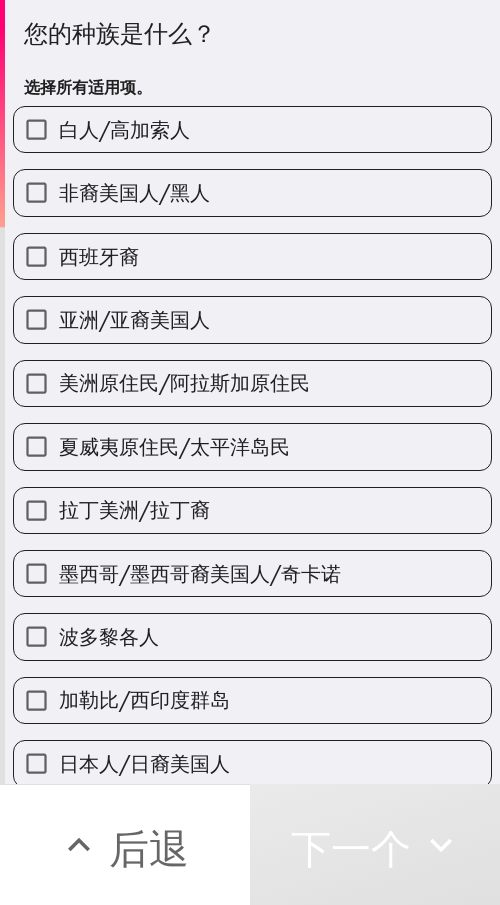 click on "白人/高加索人" at bounding box center [252, 129] 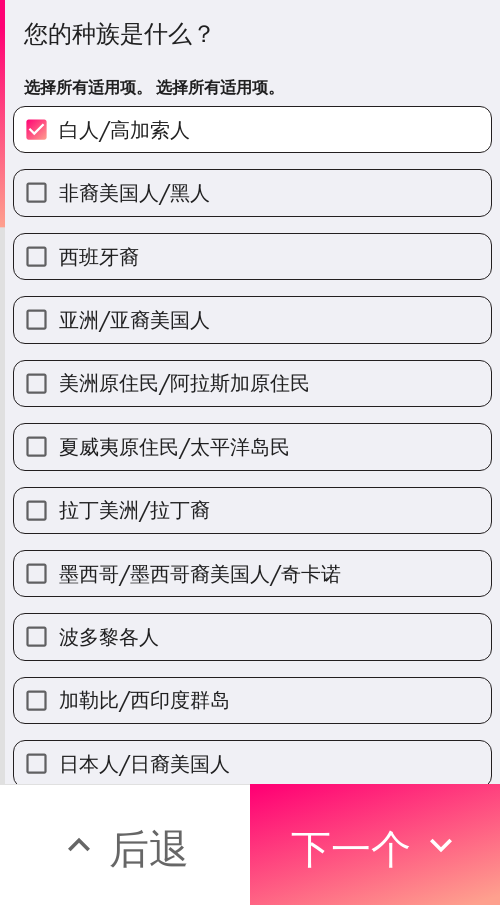 drag, startPoint x: 327, startPoint y: 822, endPoint x: 491, endPoint y: 821, distance: 164.00305 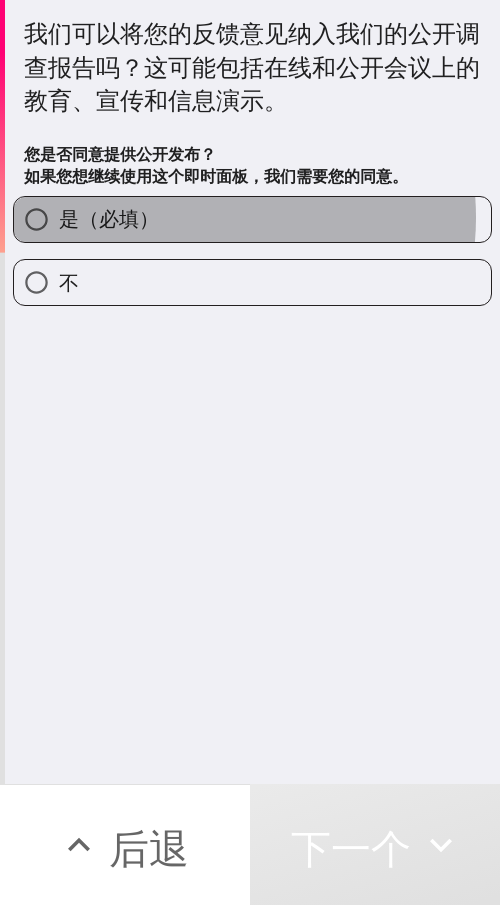 drag, startPoint x: 201, startPoint y: 218, endPoint x: 480, endPoint y: 218, distance: 279 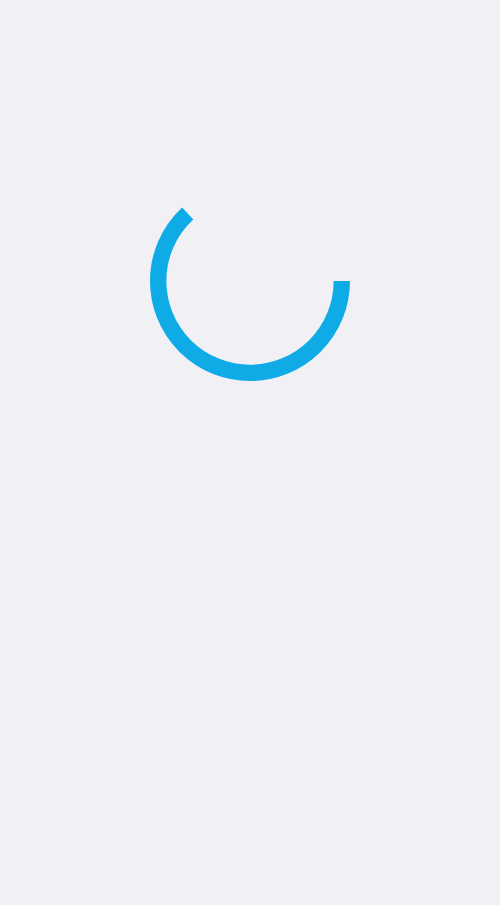 scroll, scrollTop: 0, scrollLeft: 0, axis: both 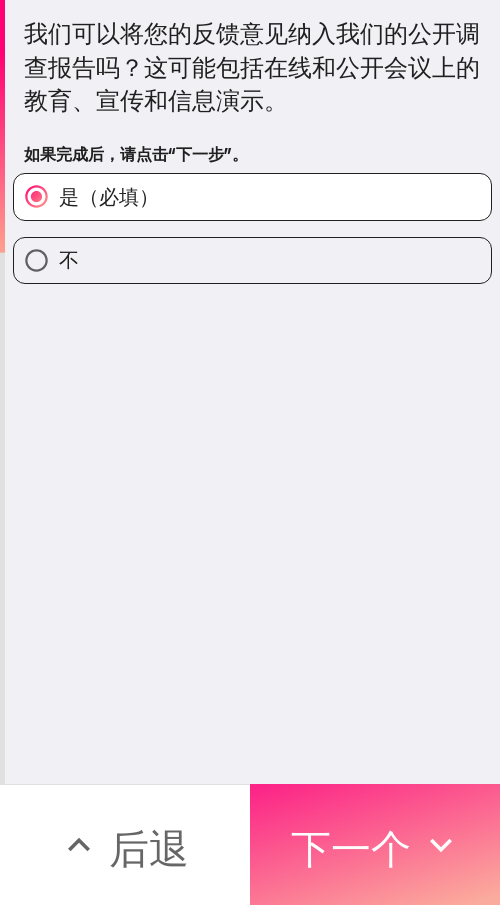 click on "下一个" at bounding box center [351, 848] 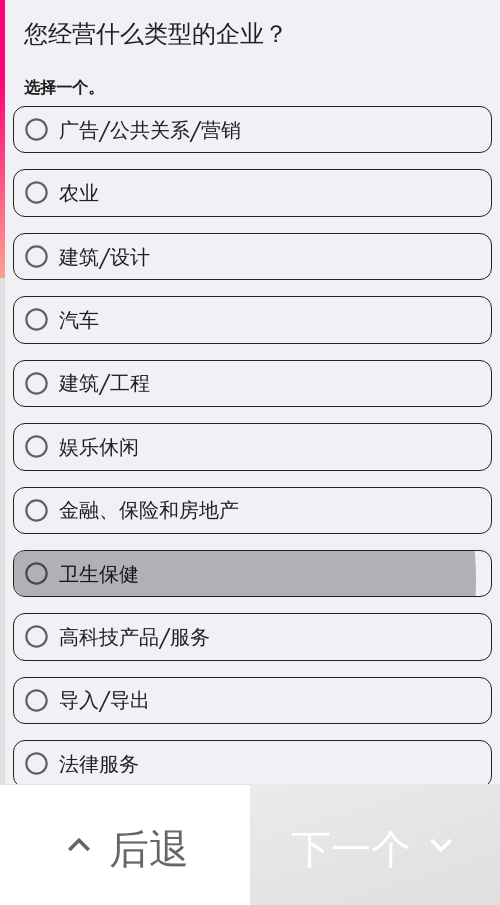 click on "卫生保健" at bounding box center (252, 573) 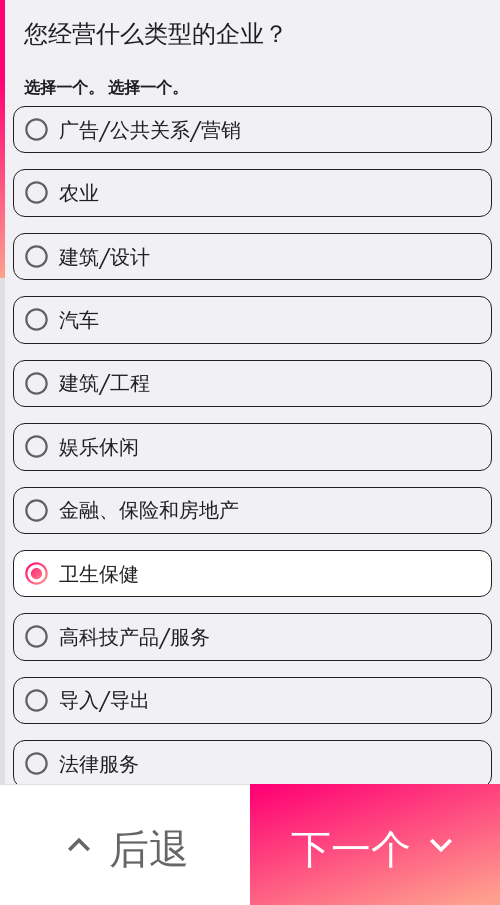 click on "娱乐休闲" at bounding box center (252, 446) 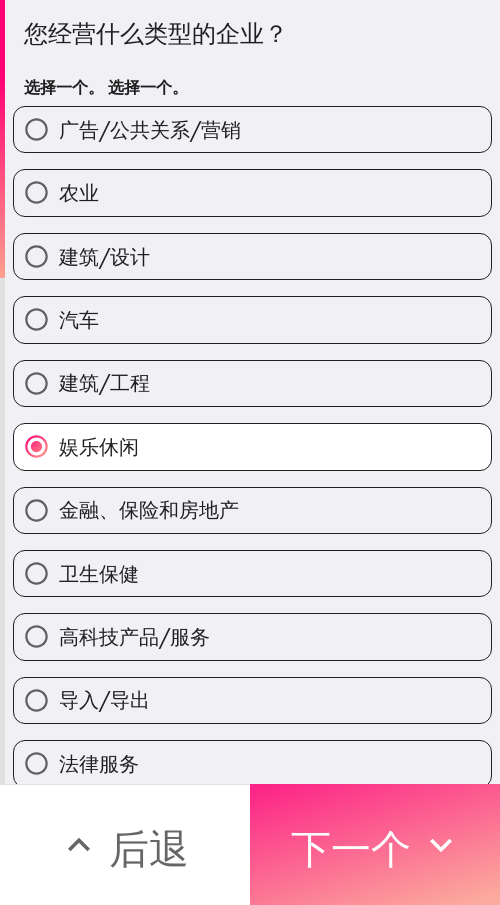 drag, startPoint x: 381, startPoint y: 840, endPoint x: 393, endPoint y: 840, distance: 12 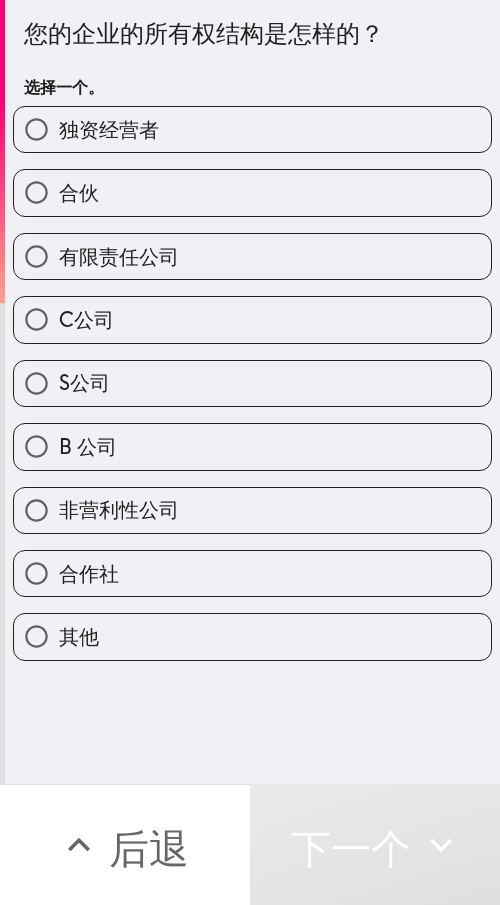 drag, startPoint x: 283, startPoint y: 115, endPoint x: 464, endPoint y: 115, distance: 181 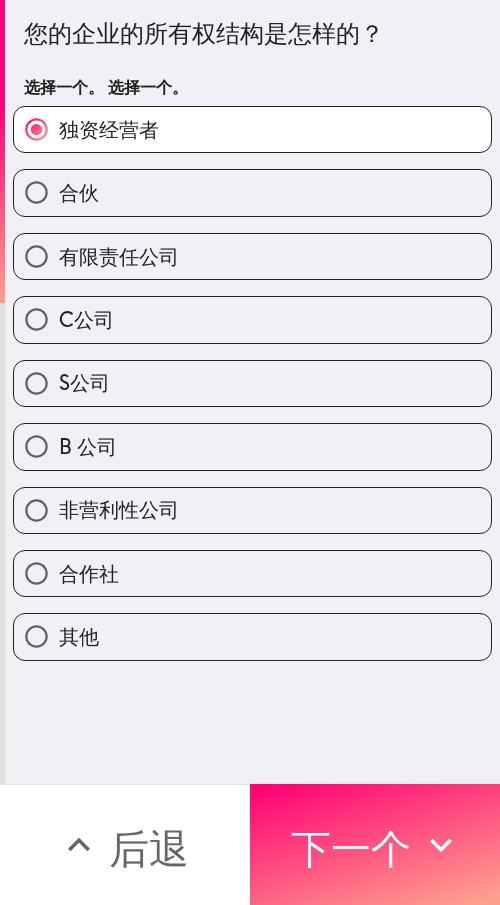 drag, startPoint x: 384, startPoint y: 826, endPoint x: 483, endPoint y: 826, distance: 99 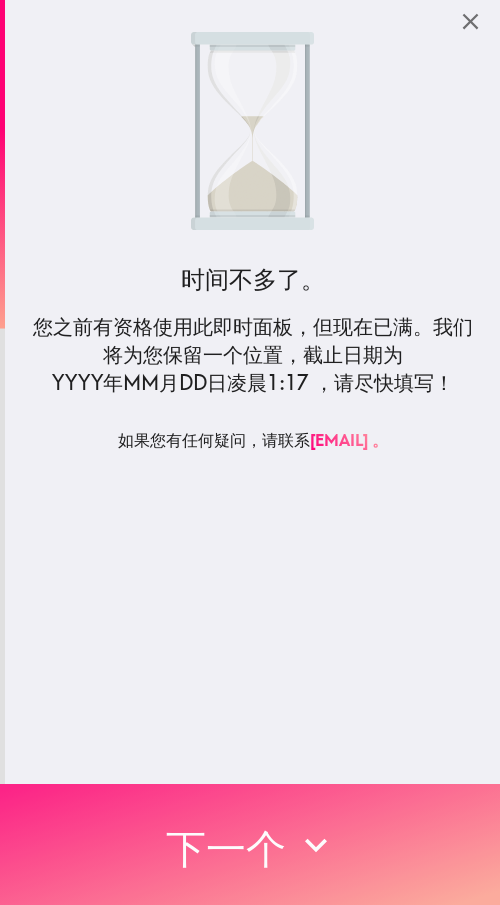 click on "下一个" at bounding box center (226, 848) 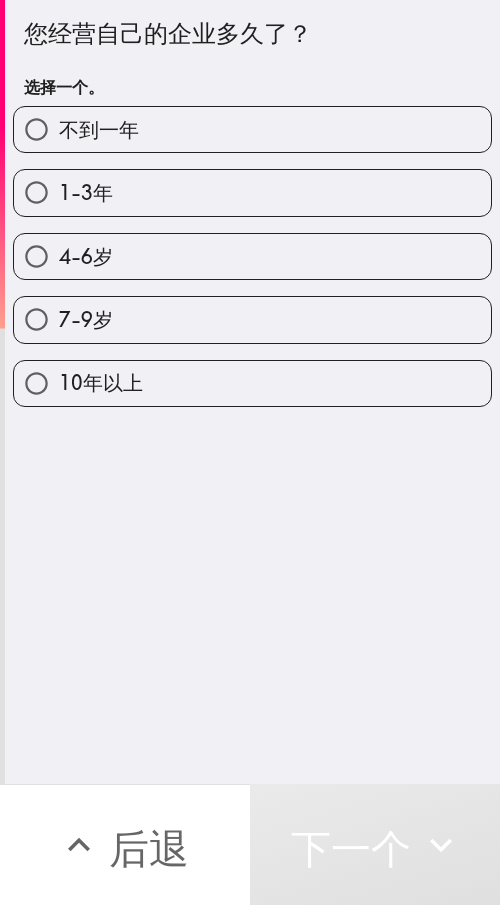 click on "7-9岁" at bounding box center [252, 319] 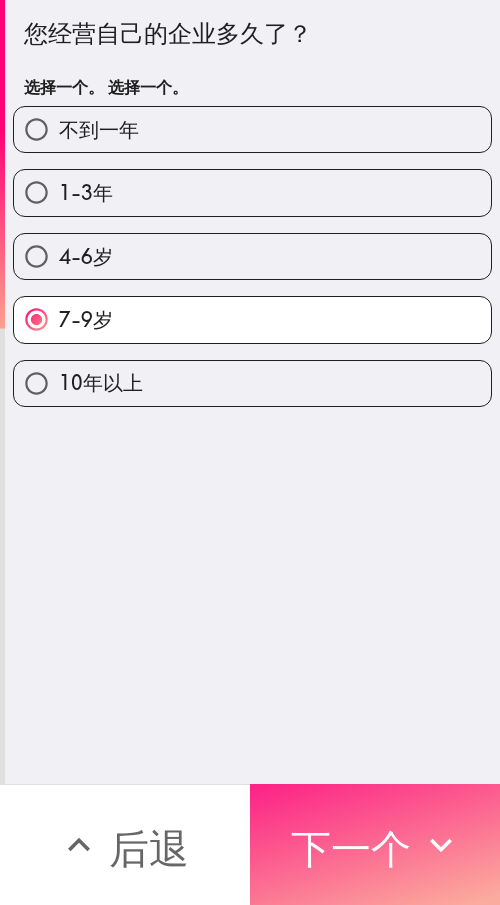 click on "下一个" at bounding box center [351, 848] 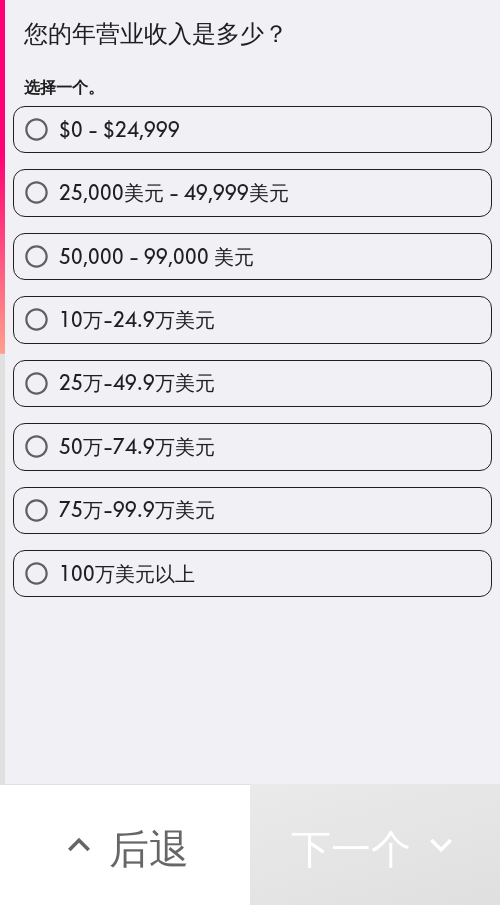 click on "25万-49.9万美元" at bounding box center (252, 383) 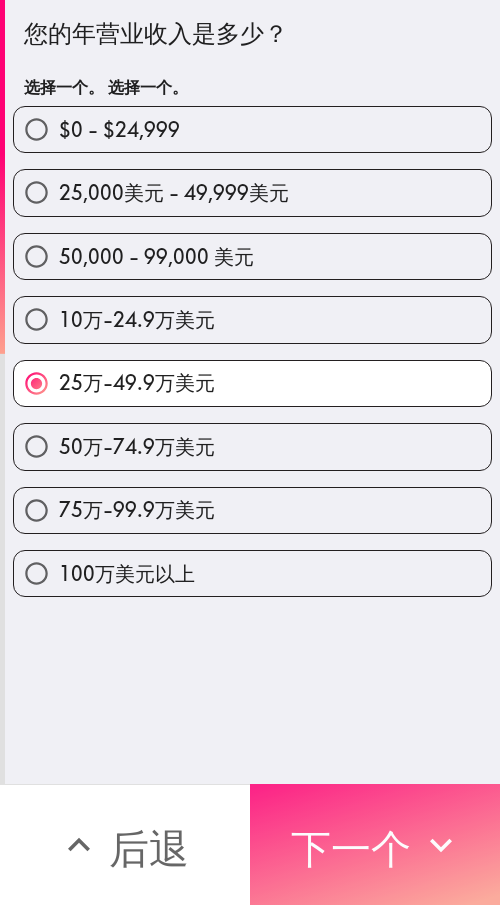 click 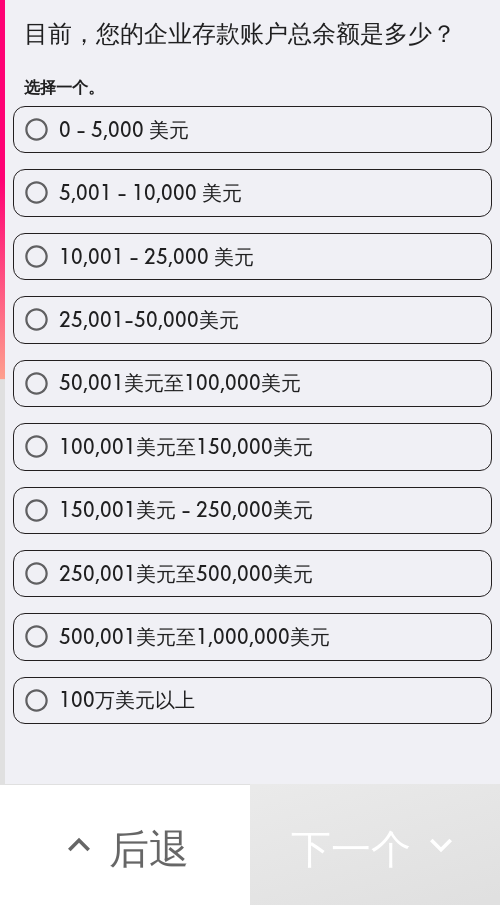 click on "150,001美元 - 250,000美元" at bounding box center (252, 510) 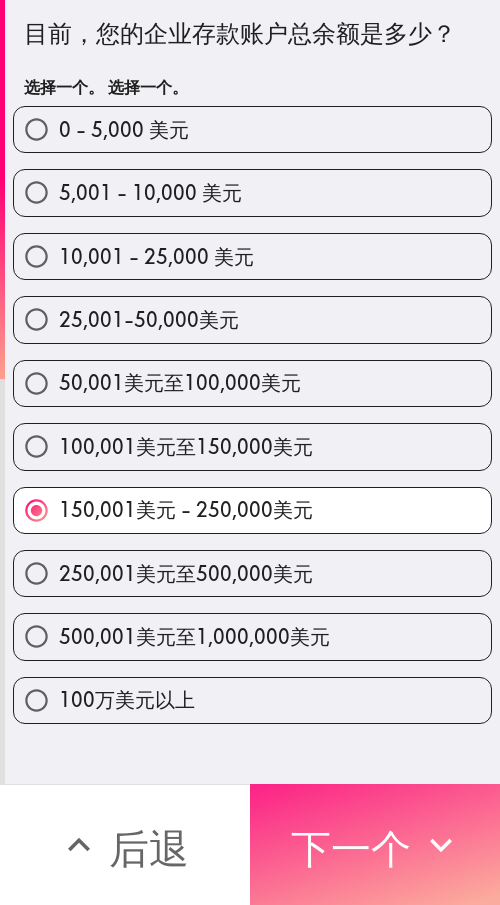 drag, startPoint x: 333, startPoint y: 828, endPoint x: 480, endPoint y: 834, distance: 147.12239 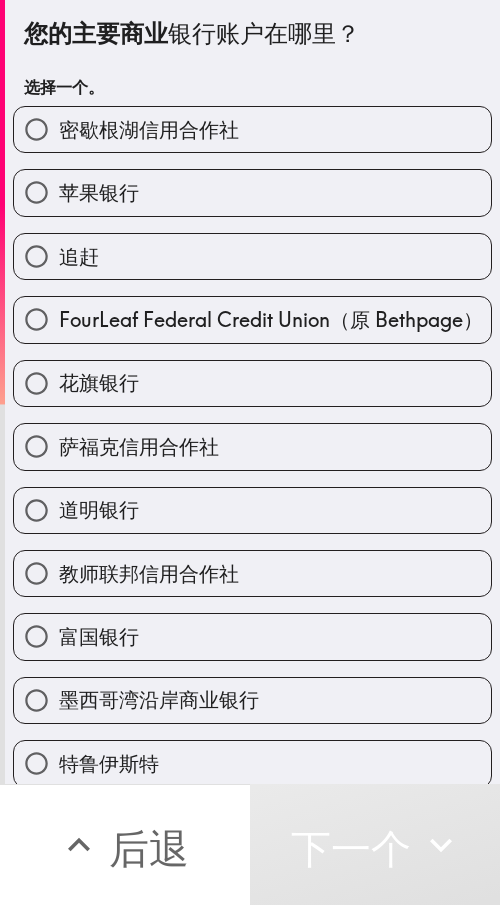 click on "花旗银行" at bounding box center (252, 383) 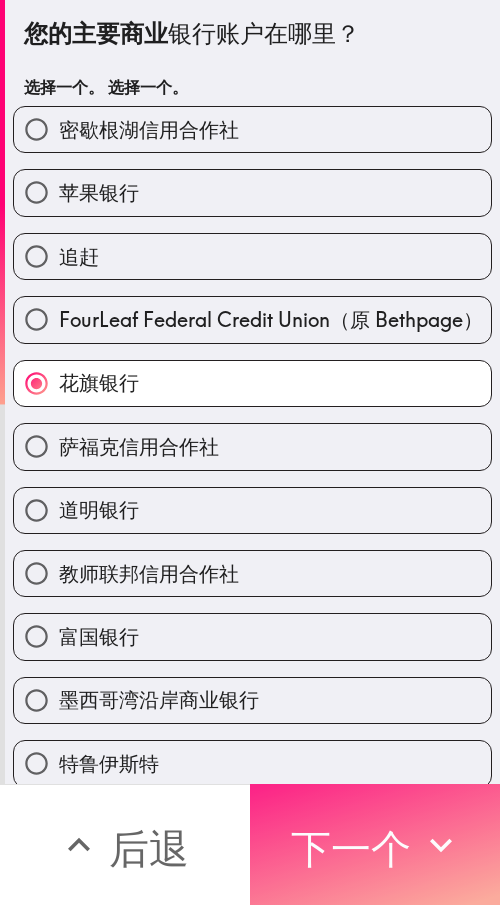 click on "下一个" at bounding box center (375, 844) 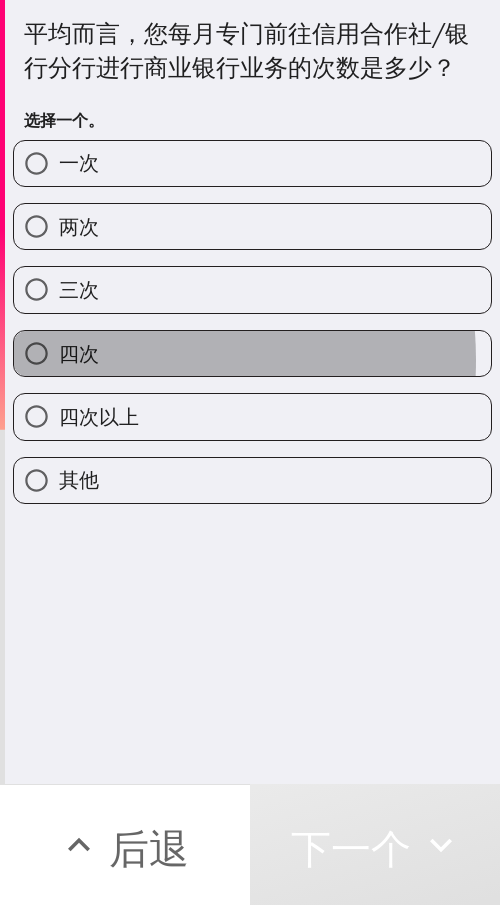 drag, startPoint x: 87, startPoint y: 393, endPoint x: 496, endPoint y: 367, distance: 409.82556 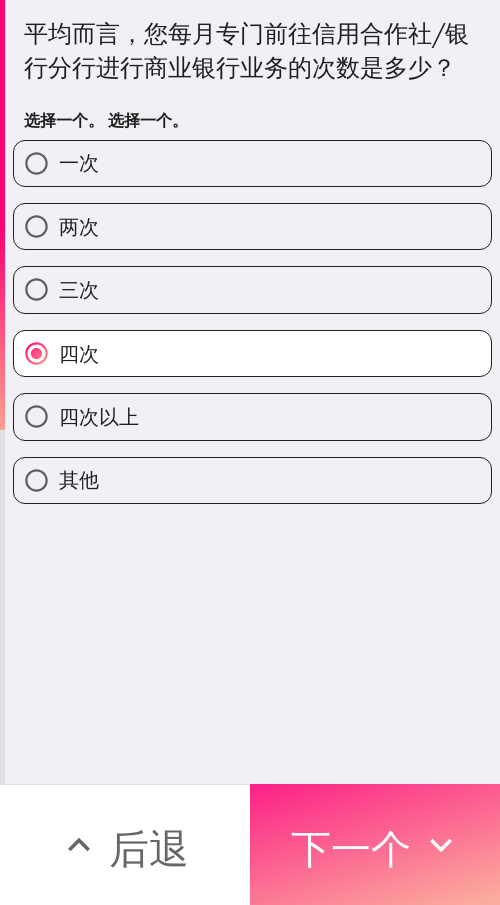drag, startPoint x: 376, startPoint y: 821, endPoint x: 388, endPoint y: 805, distance: 20 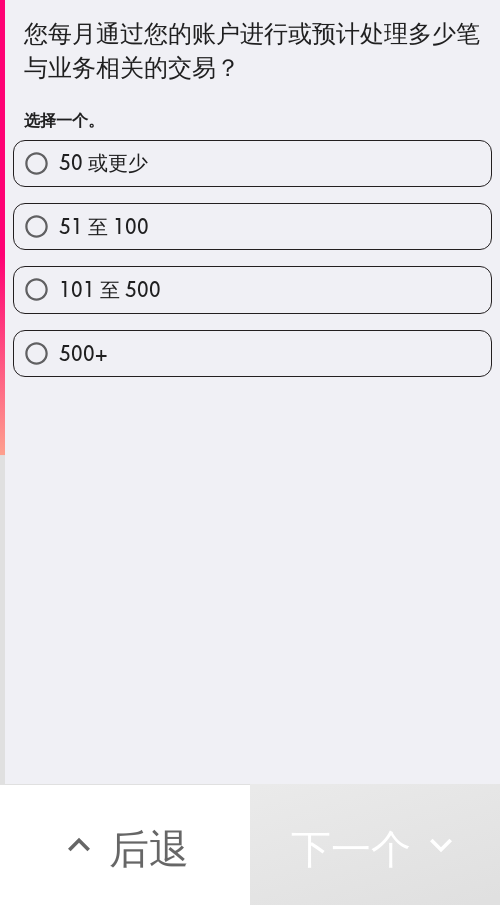 drag, startPoint x: 271, startPoint y: 236, endPoint x: 287, endPoint y: 236, distance: 16 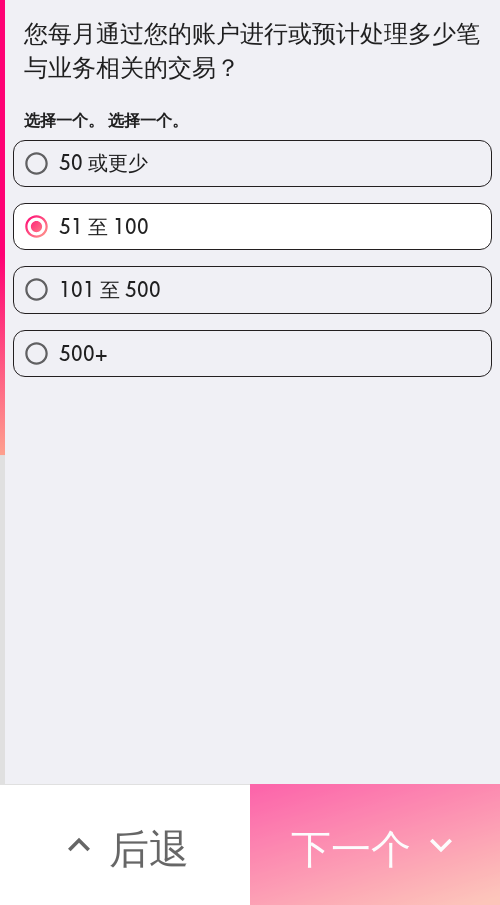 click on "下一个" at bounding box center (351, 845) 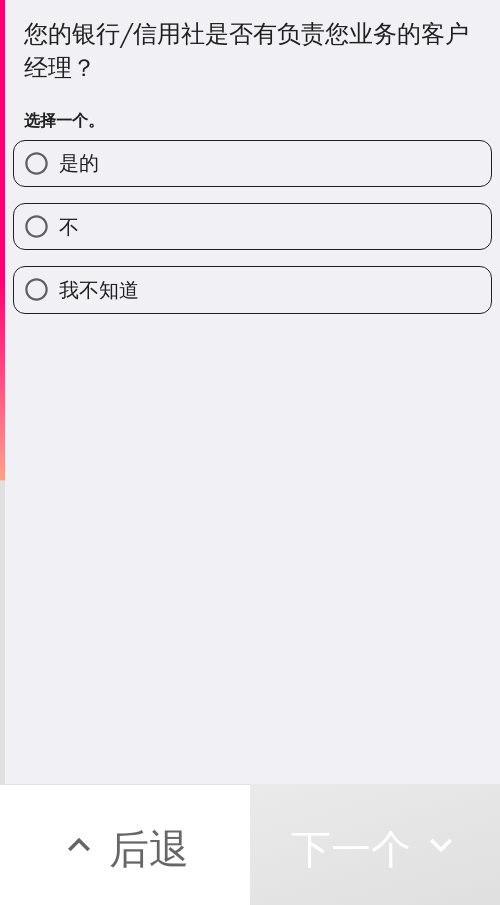 click on "是的" at bounding box center (252, 163) 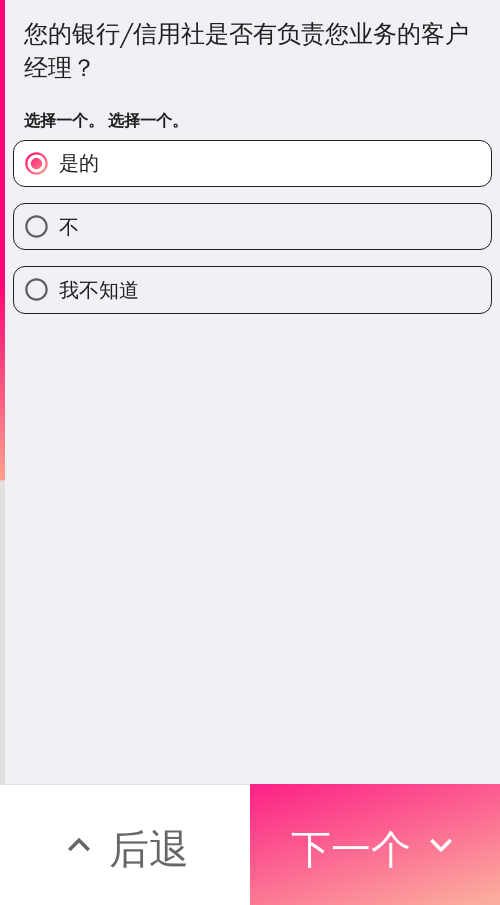 click on "下一个" at bounding box center (351, 845) 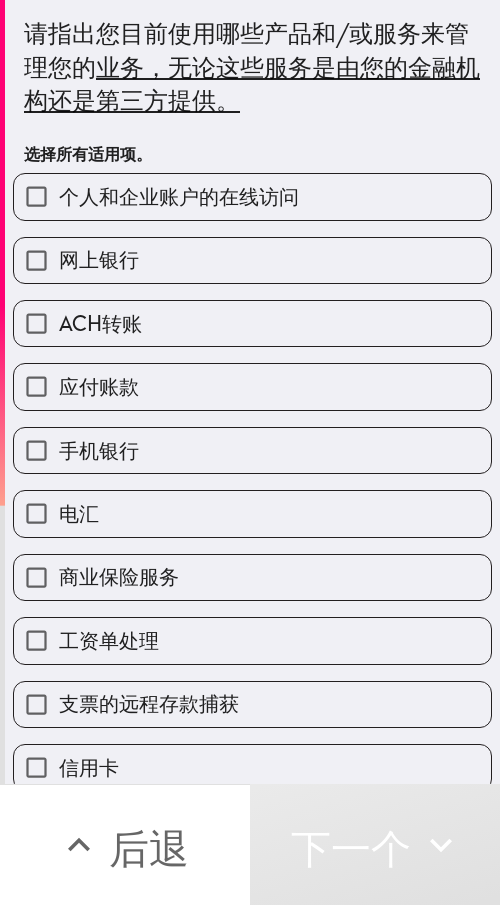 click on "手机银行" at bounding box center (252, 450) 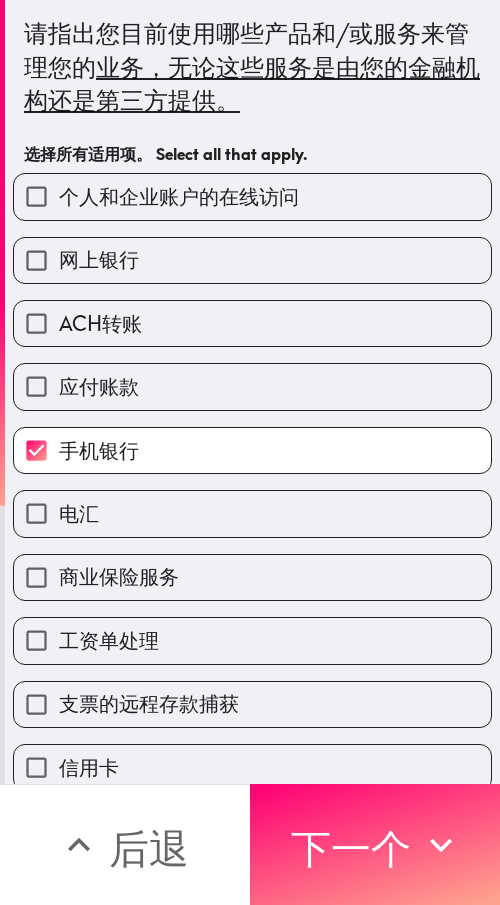 click on "网上银行" at bounding box center [252, 260] 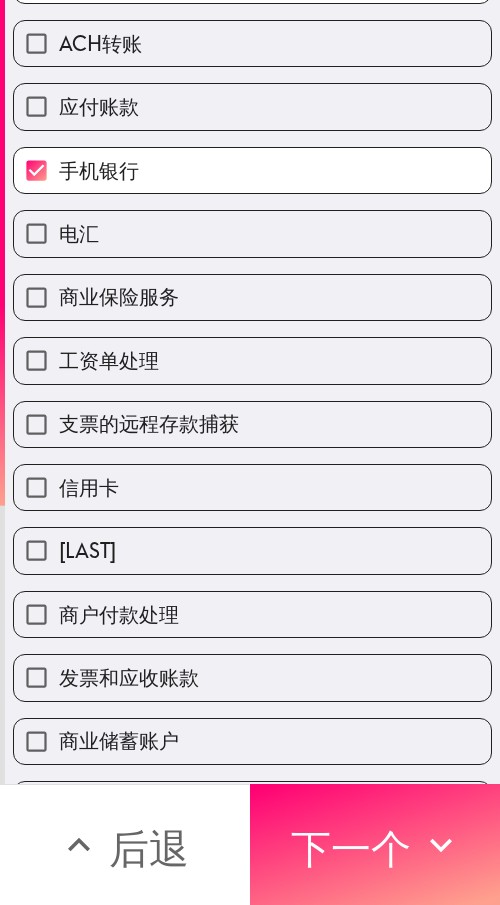 scroll, scrollTop: 300, scrollLeft: 0, axis: vertical 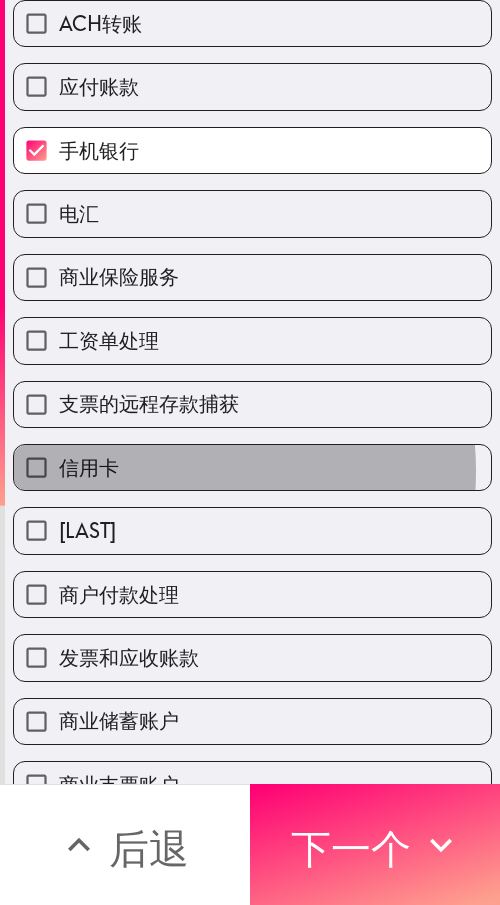 click on "信用卡" at bounding box center [252, 467] 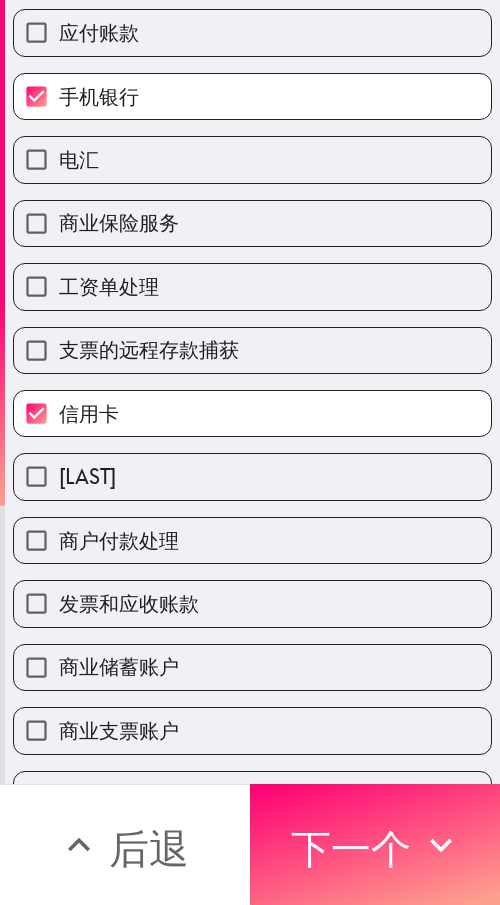 scroll, scrollTop: 405, scrollLeft: 0, axis: vertical 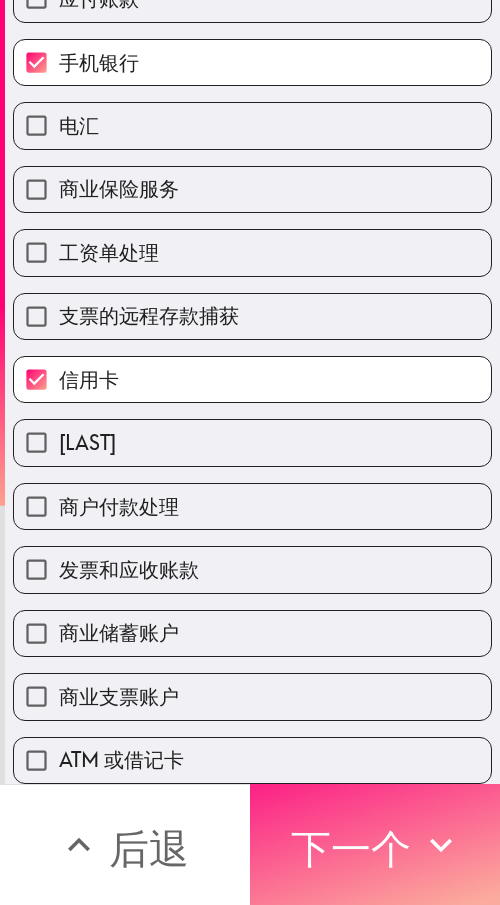 click on "下一个" at bounding box center (351, 848) 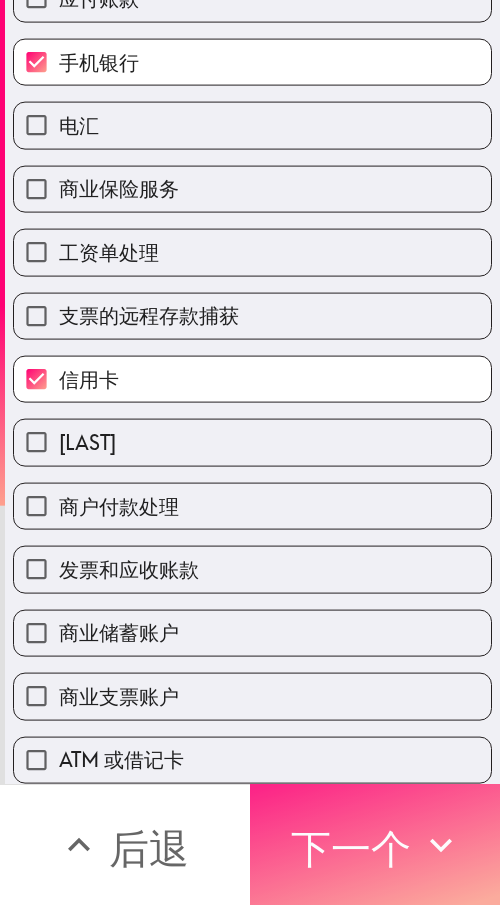 scroll, scrollTop: 43, scrollLeft: 0, axis: vertical 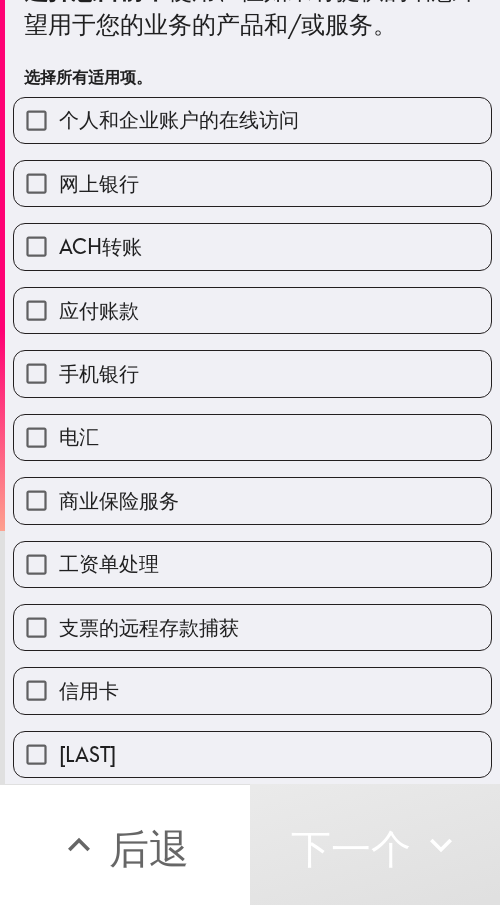 drag, startPoint x: 189, startPoint y: 630, endPoint x: 190, endPoint y: 618, distance: 12.0415945 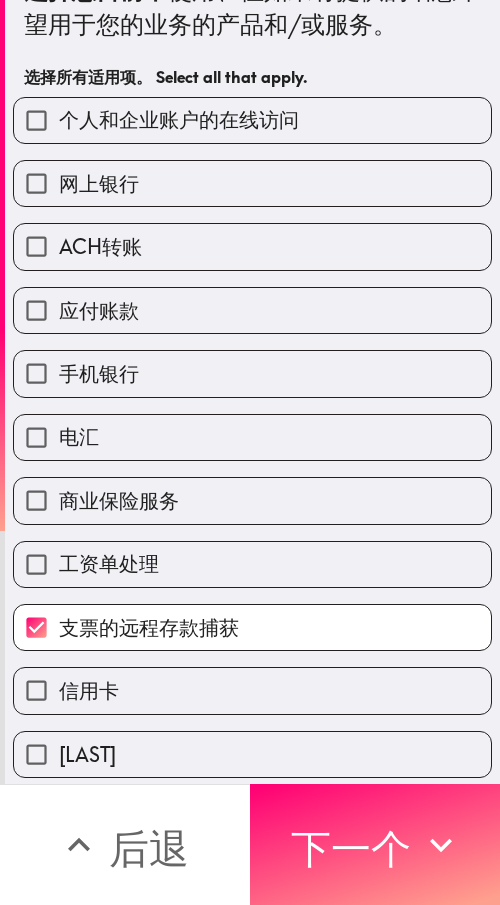 click on "商业保险服务" at bounding box center (252, 500) 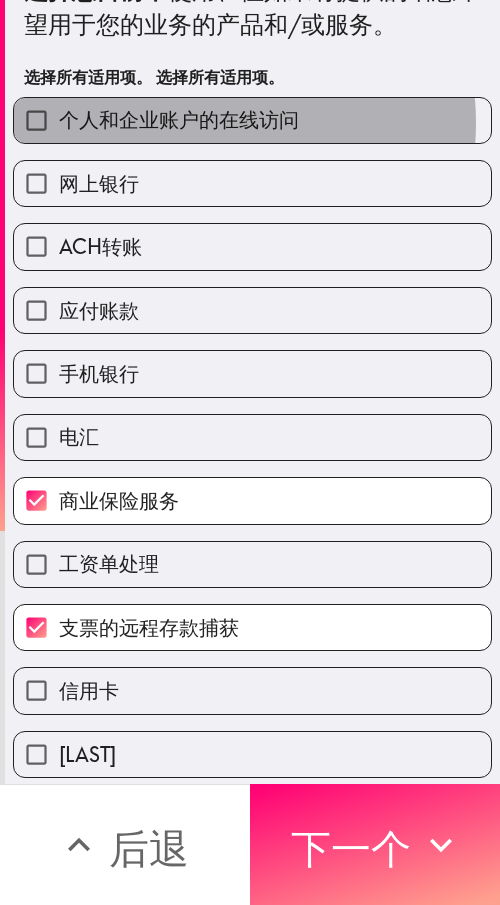 click on "个人和企业账户的在线访问" at bounding box center [179, 119] 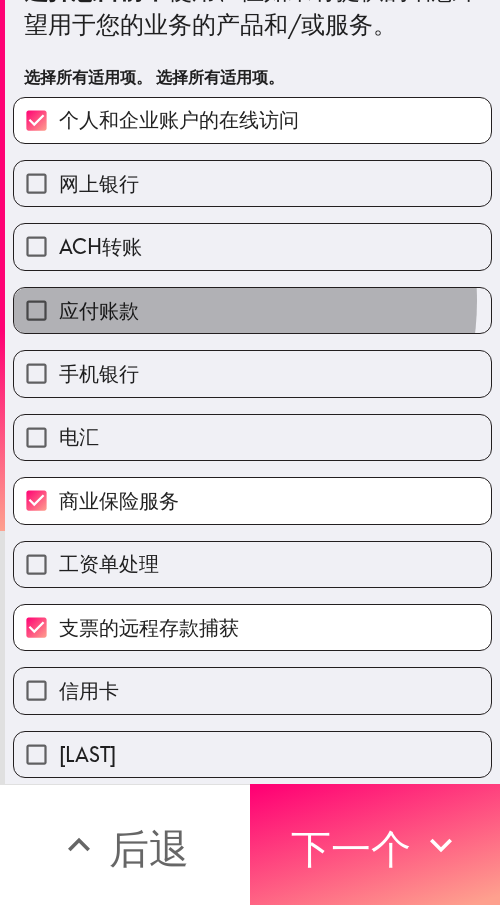 click on "应付账款" at bounding box center [252, 310] 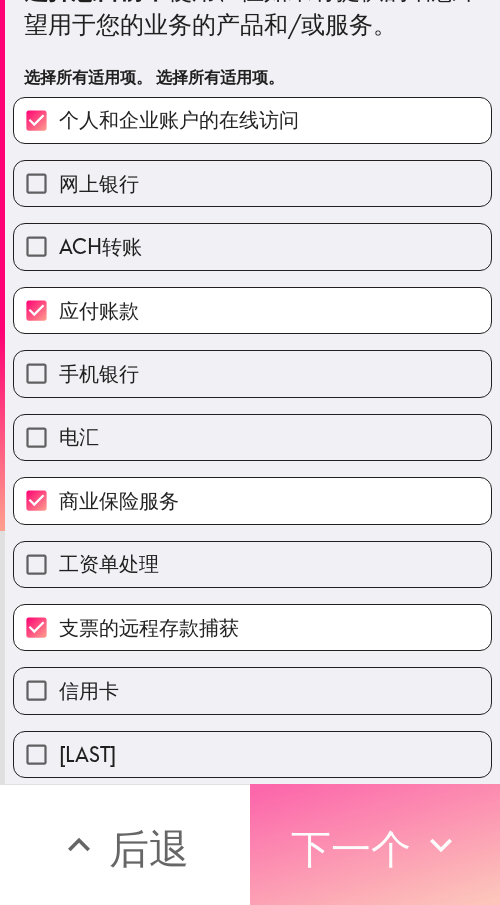 click on "下一个" at bounding box center [351, 848] 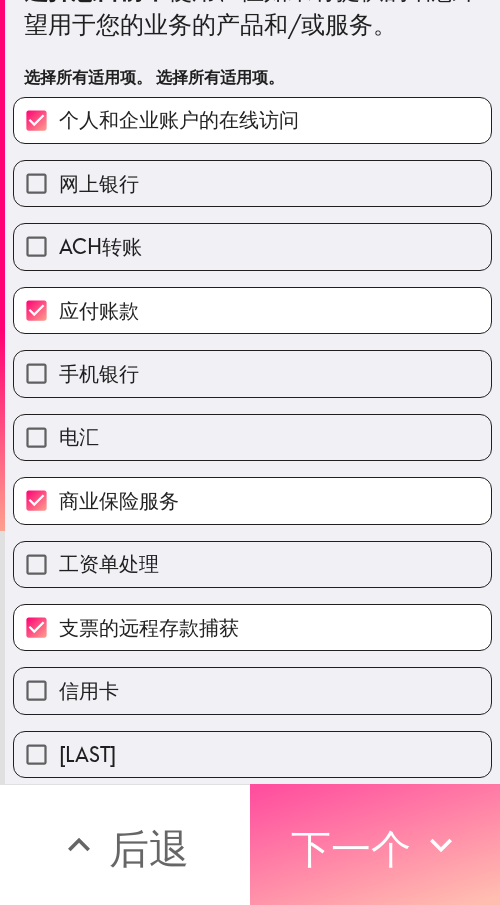 scroll, scrollTop: 0, scrollLeft: 0, axis: both 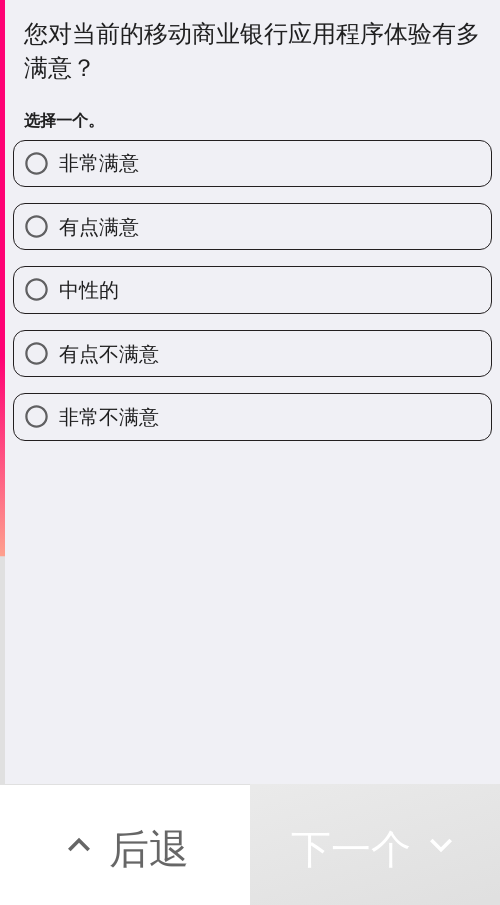 drag, startPoint x: 226, startPoint y: 223, endPoint x: 254, endPoint y: 223, distance: 28 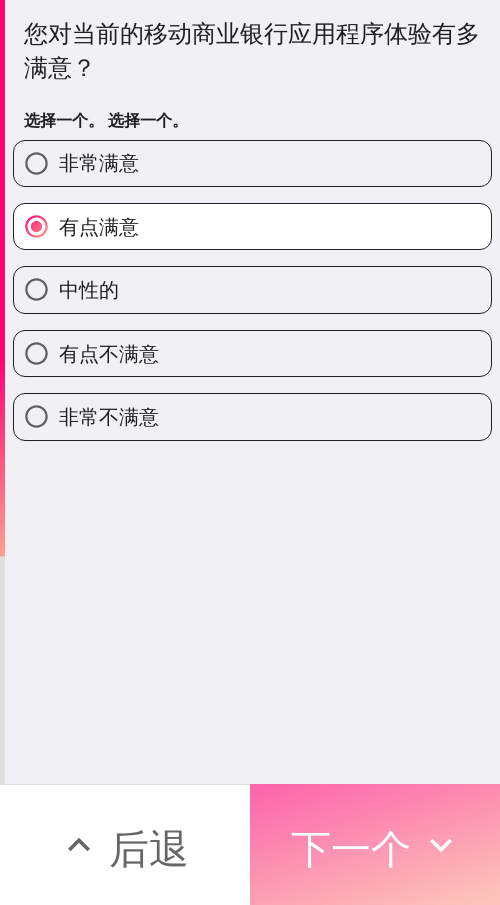 click on "下一个" at bounding box center (351, 848) 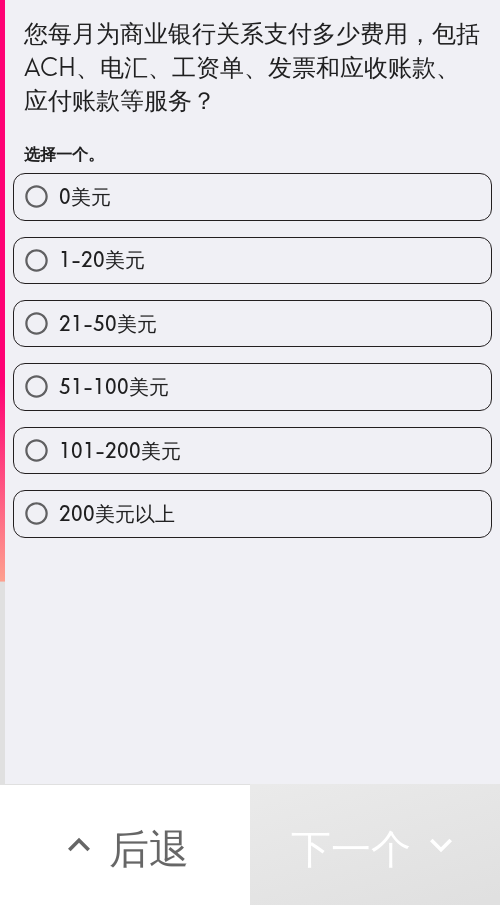 click on "21-50美元" at bounding box center (252, 323) 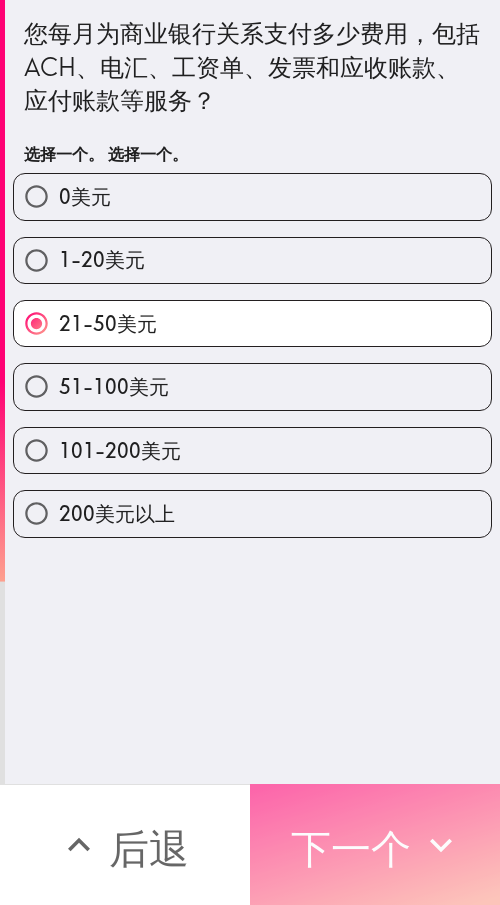 drag, startPoint x: 390, startPoint y: 803, endPoint x: 499, endPoint y: 804, distance: 109.004585 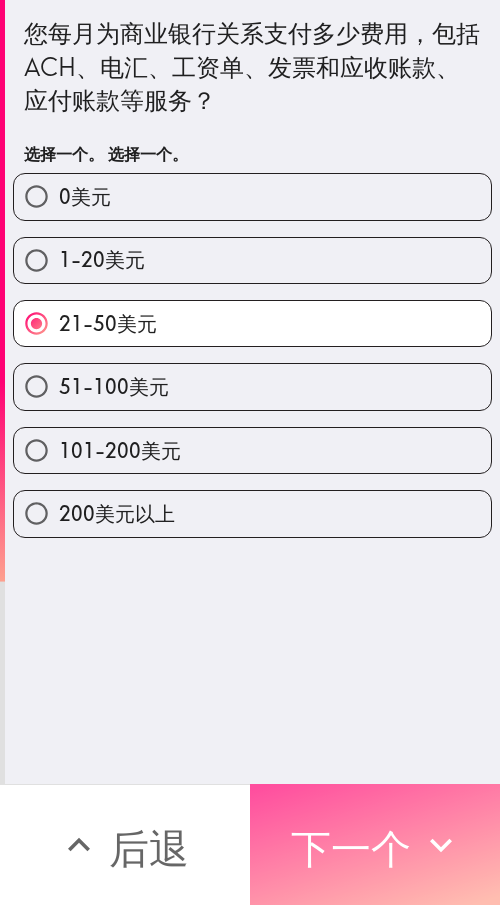 click on "下一个" at bounding box center [351, 845] 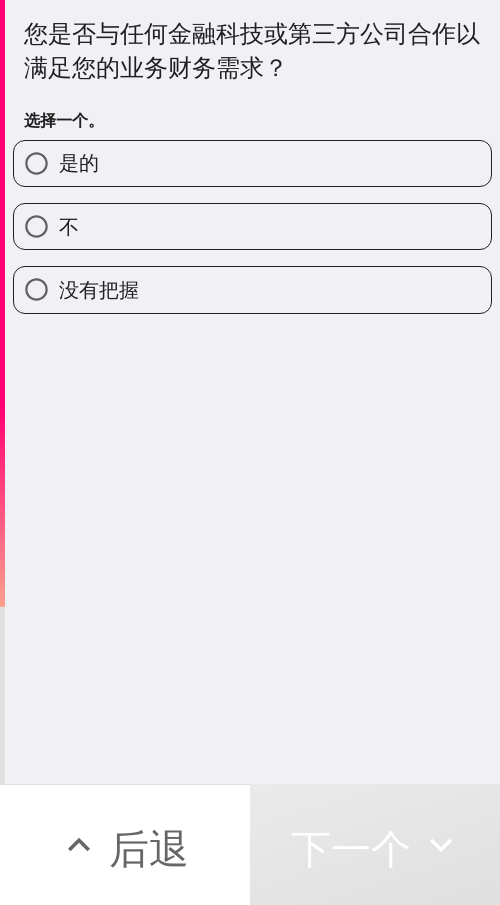 click on "是的" at bounding box center (252, 163) 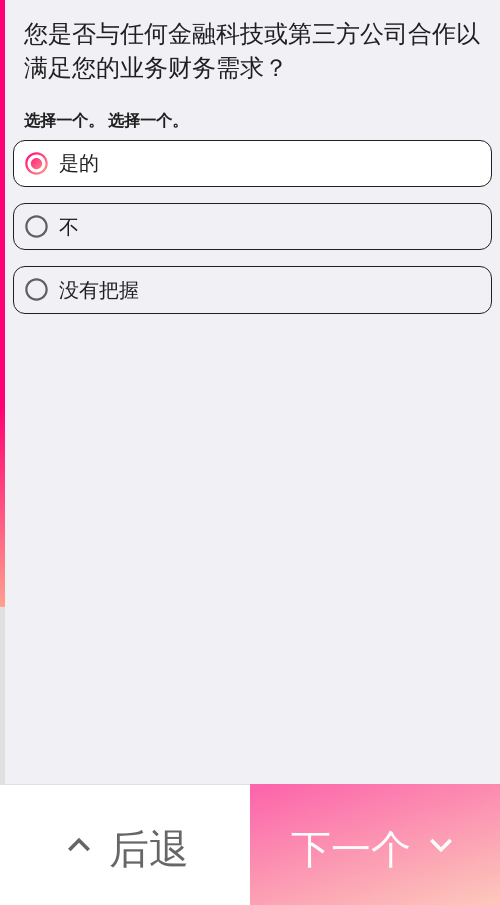 drag, startPoint x: 328, startPoint y: 832, endPoint x: 379, endPoint y: 801, distance: 59.682495 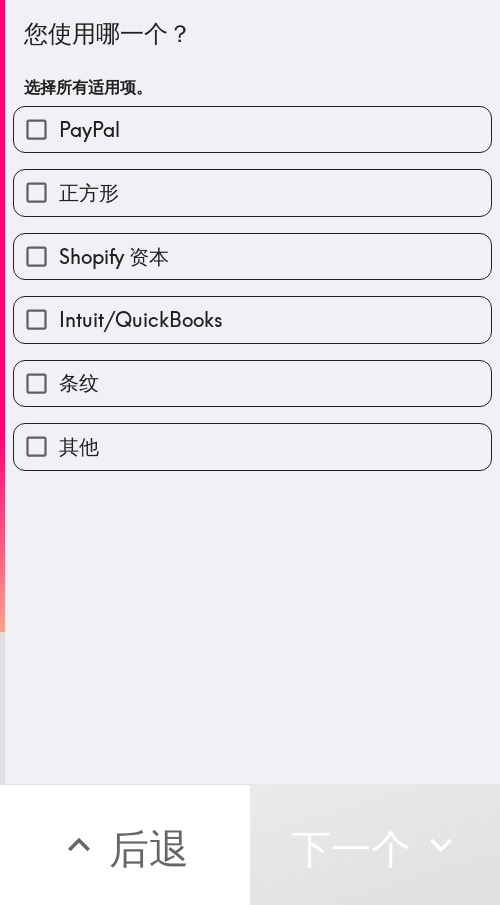 drag, startPoint x: 280, startPoint y: 202, endPoint x: 221, endPoint y: 235, distance: 67.601776 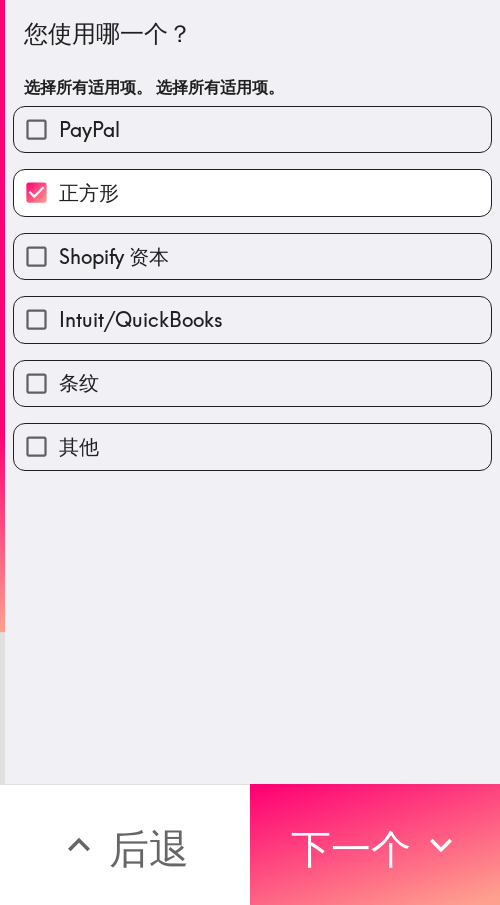 drag, startPoint x: 367, startPoint y: 798, endPoint x: 450, endPoint y: 704, distance: 125.39936 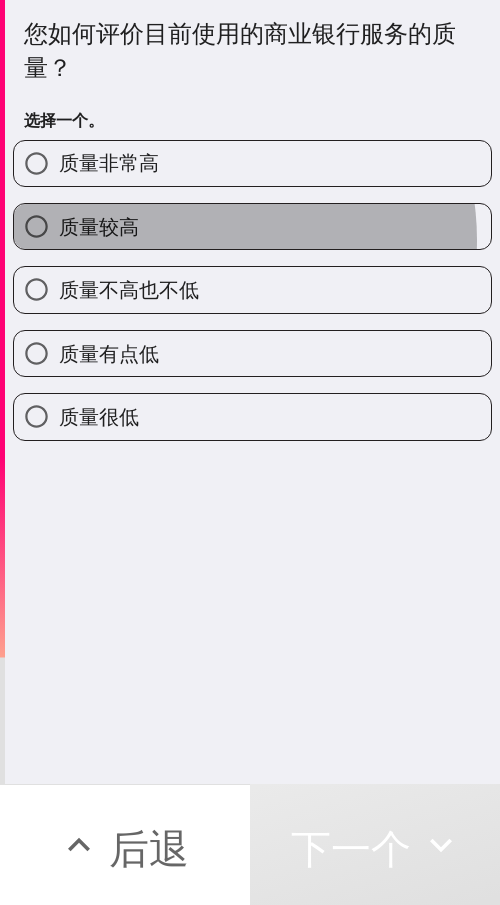 drag, startPoint x: 190, startPoint y: 240, endPoint x: 21, endPoint y: 234, distance: 169.10648 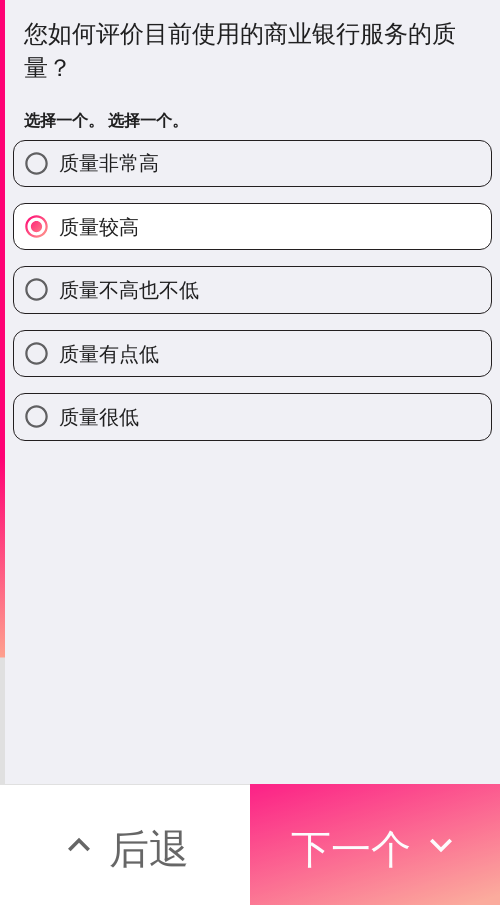 click on "下一个" at bounding box center (351, 848) 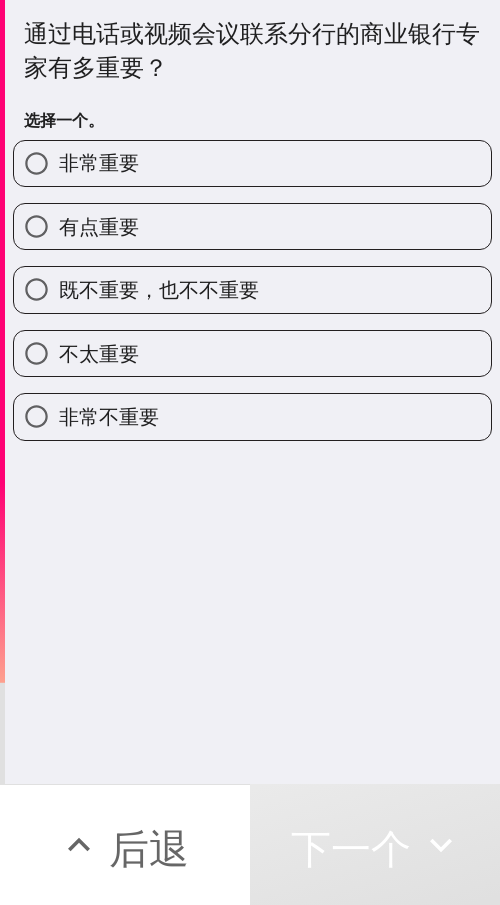 drag, startPoint x: 167, startPoint y: 229, endPoint x: 375, endPoint y: 227, distance: 208.00961 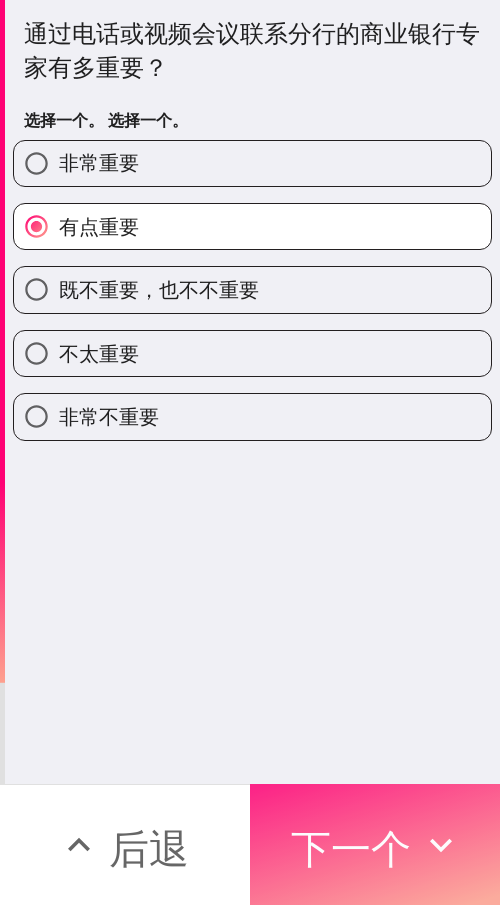 drag, startPoint x: 420, startPoint y: 835, endPoint x: 430, endPoint y: 832, distance: 10.440307 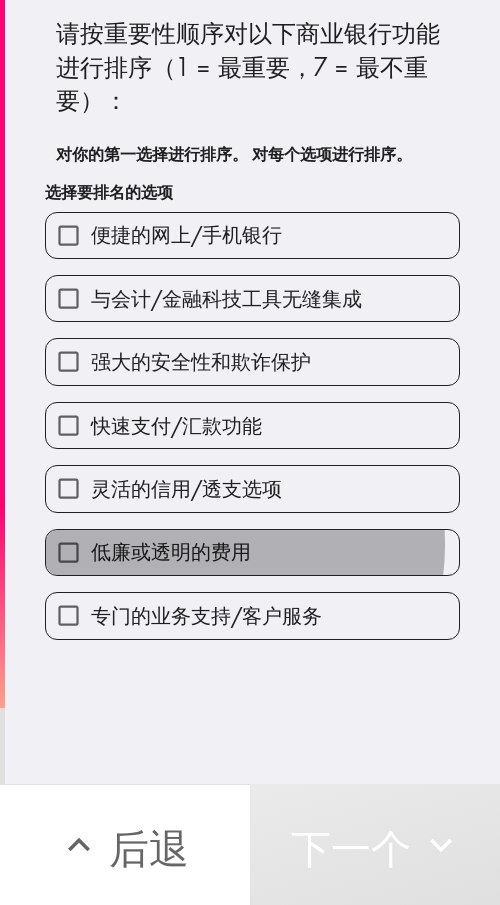 click on "低廉或透明的费用" at bounding box center (171, 551) 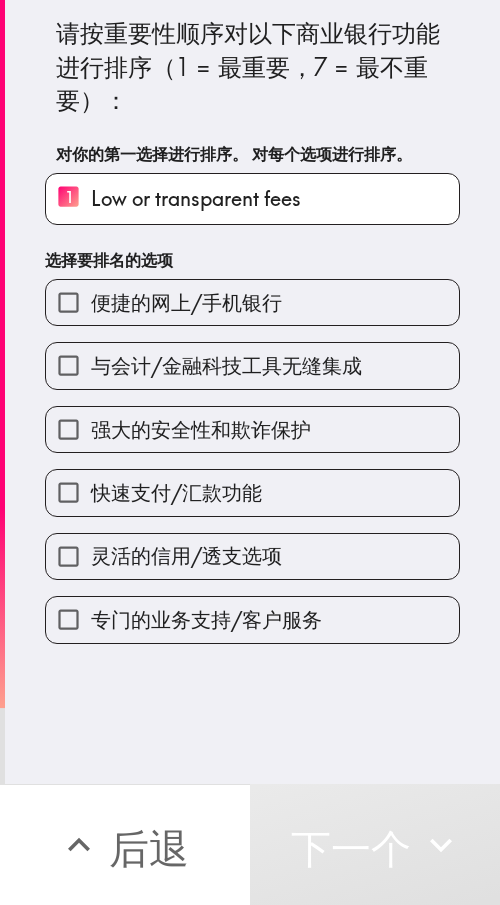 drag, startPoint x: 208, startPoint y: 441, endPoint x: 215, endPoint y: 400, distance: 41.59327 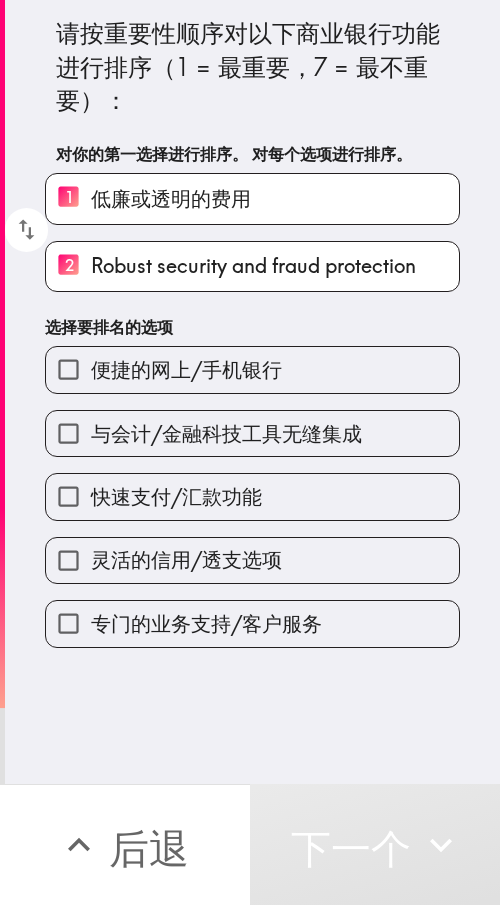 click on "便捷的网上/手机银行" at bounding box center [186, 369] 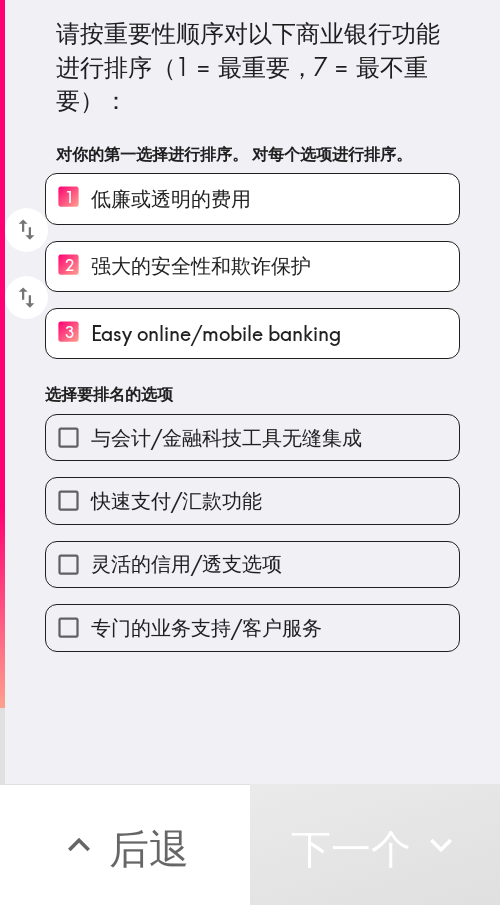 click on "与会计/金融科技工具无缝集成" at bounding box center (226, 437) 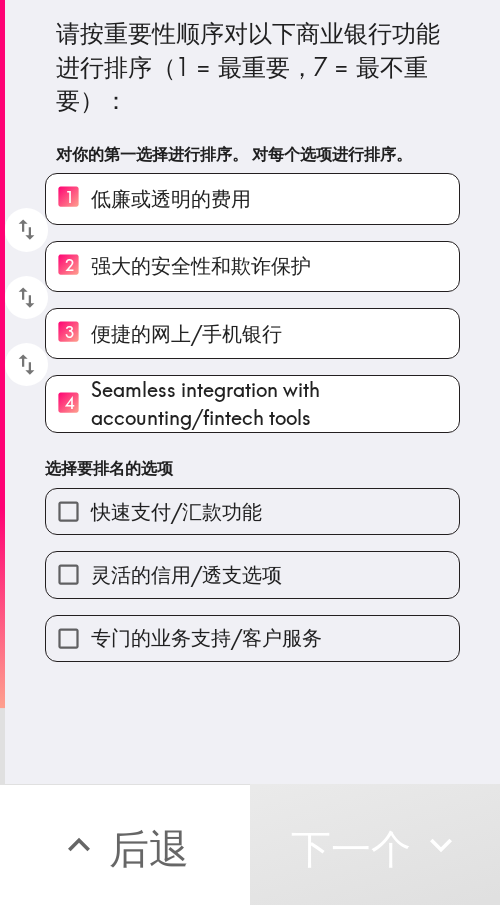 drag, startPoint x: 201, startPoint y: 508, endPoint x: 201, endPoint y: 524, distance: 16 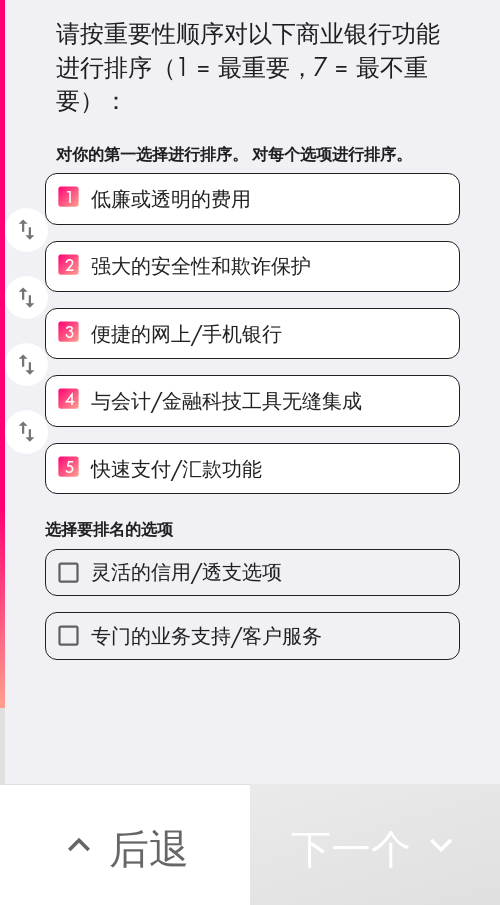 drag, startPoint x: 206, startPoint y: 576, endPoint x: 217, endPoint y: 629, distance: 54.129475 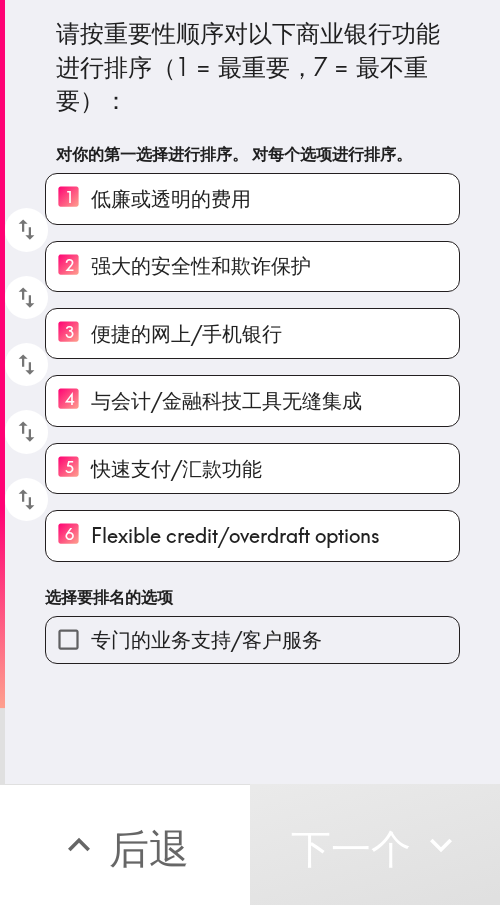click on "专门的业务支持/客户服务" at bounding box center [206, 639] 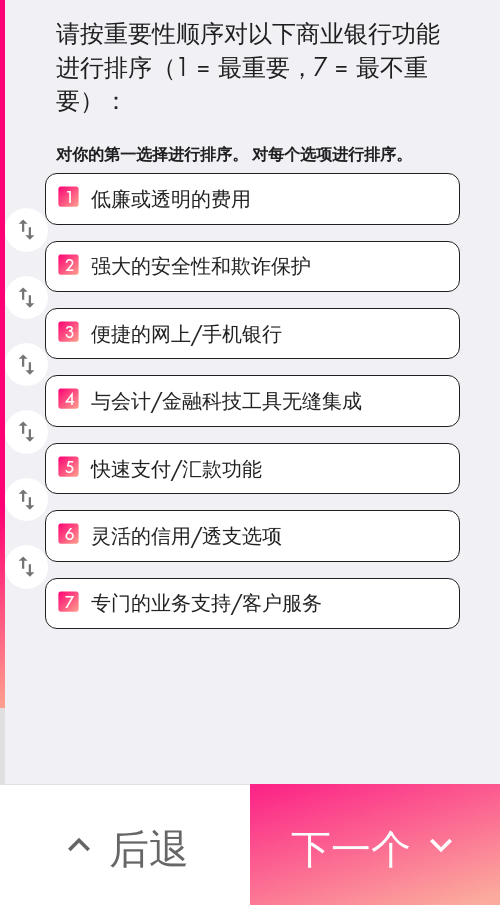 click on "下一个" at bounding box center [351, 848] 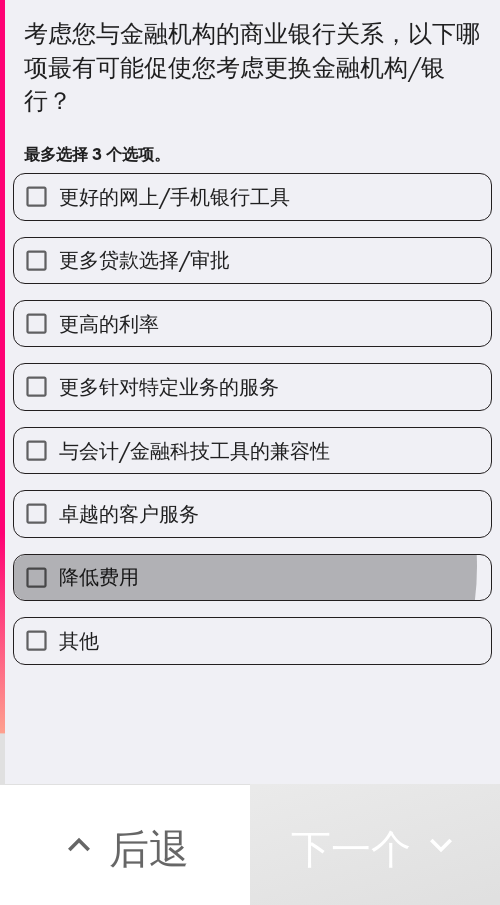 click on "降低费用" at bounding box center (252, 577) 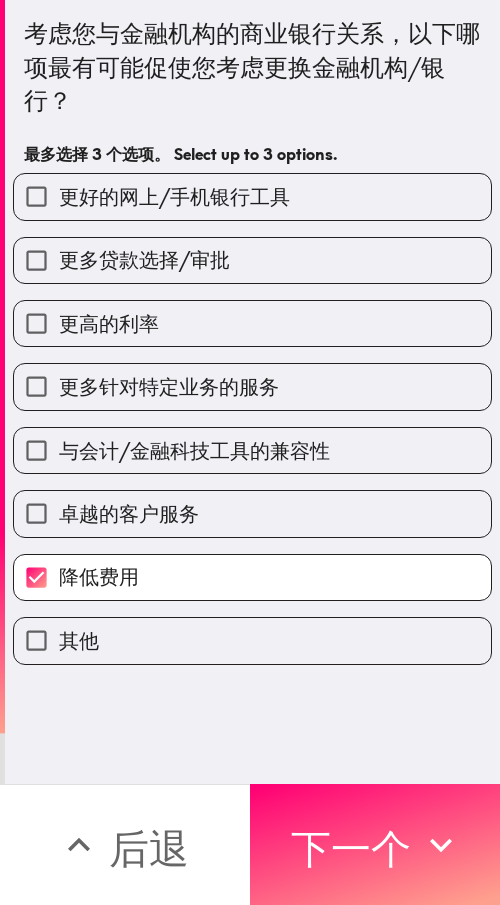 click on "更高的利率" at bounding box center [252, 323] 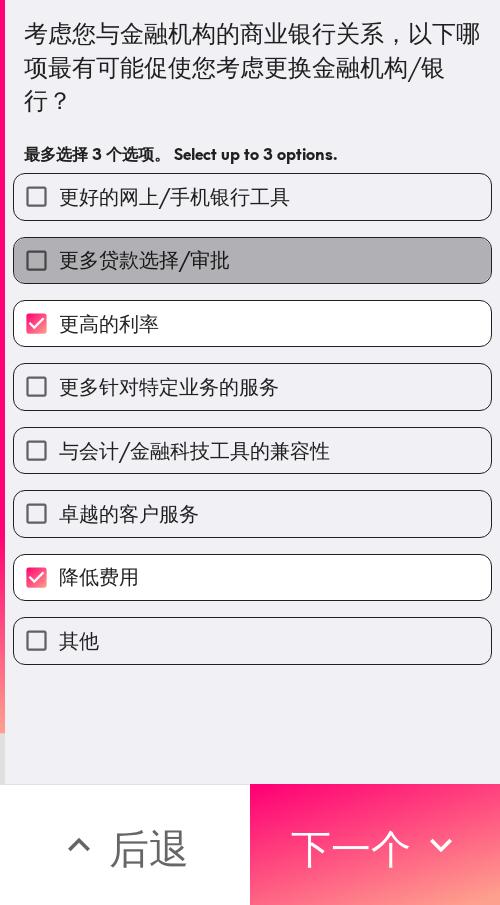 click on "更多贷款选择/审批" at bounding box center (252, 260) 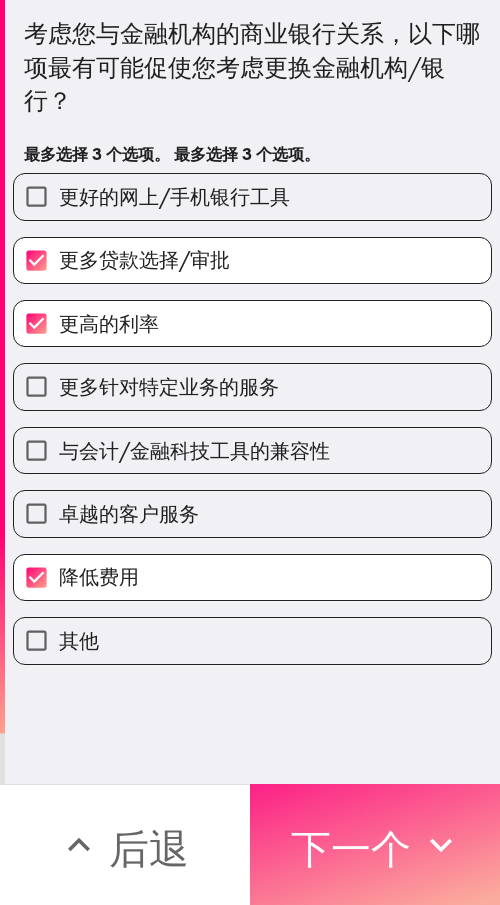 click on "下一个" at bounding box center [375, 844] 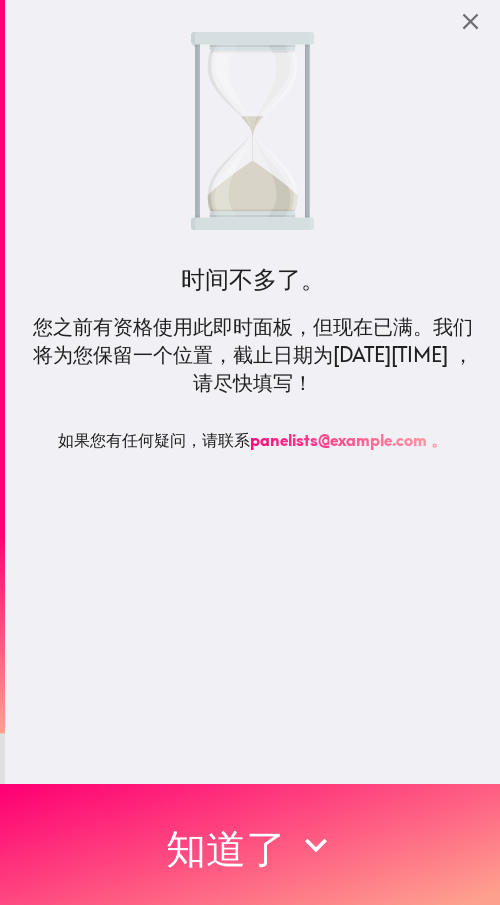 scroll, scrollTop: 0, scrollLeft: 0, axis: both 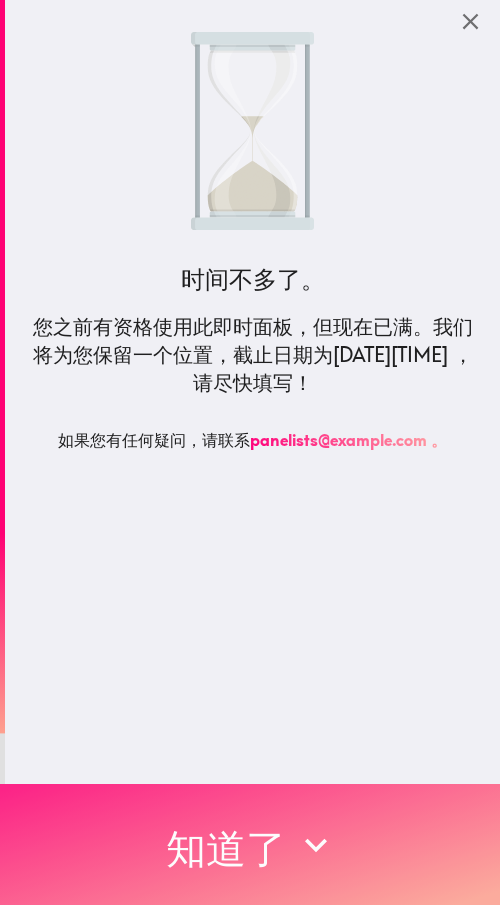 click on "知道了" at bounding box center [226, 848] 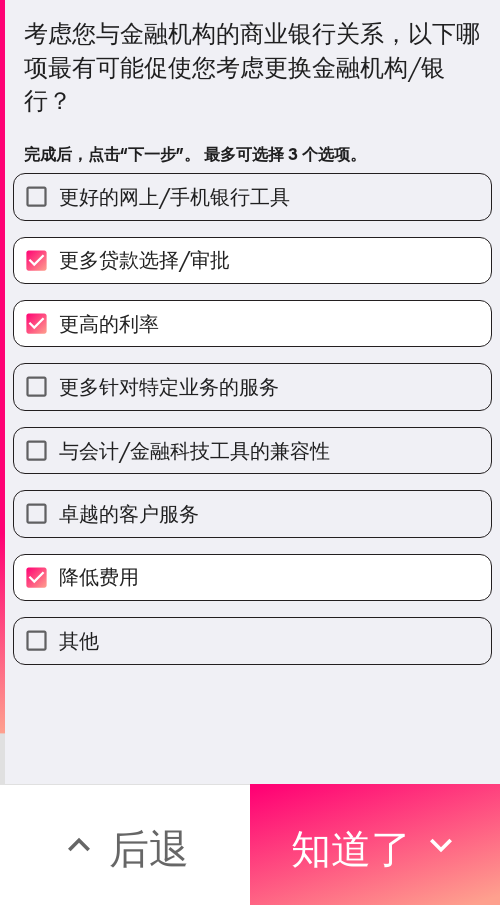 drag, startPoint x: 364, startPoint y: 841, endPoint x: 495, endPoint y: 818, distance: 133.00375 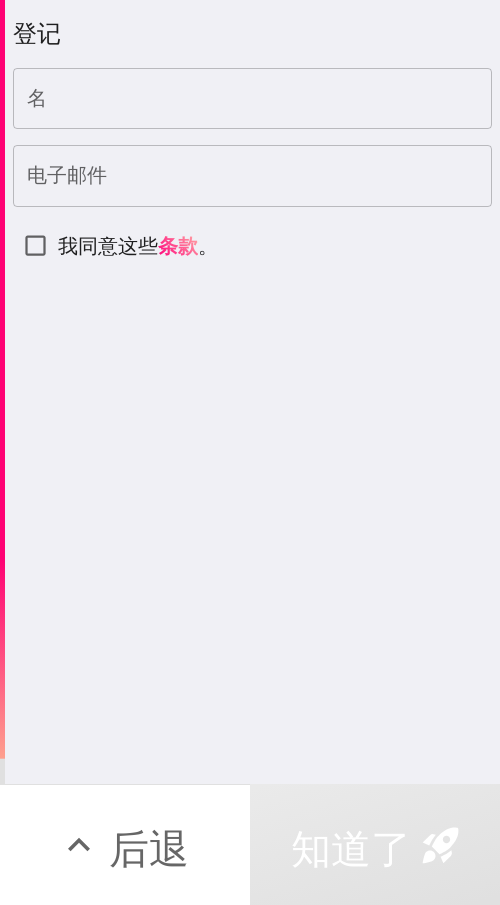 click on "名" at bounding box center (252, 99) 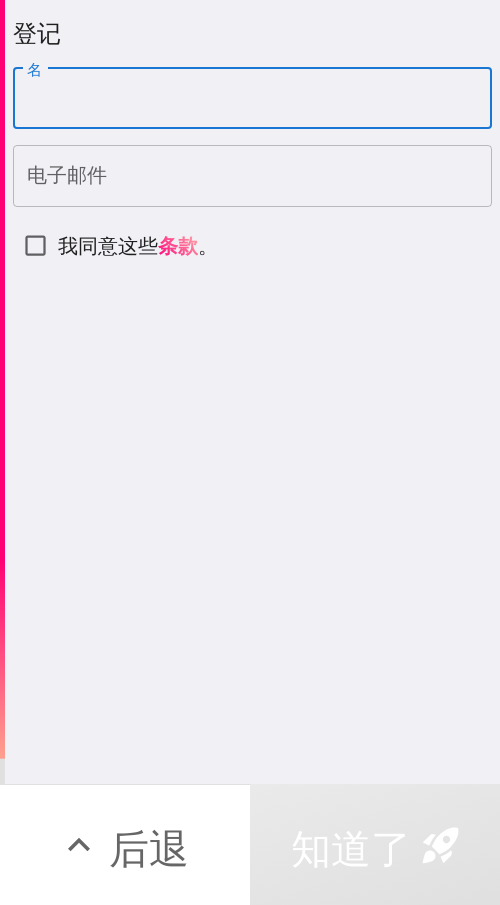 paste on "[FIRST]" 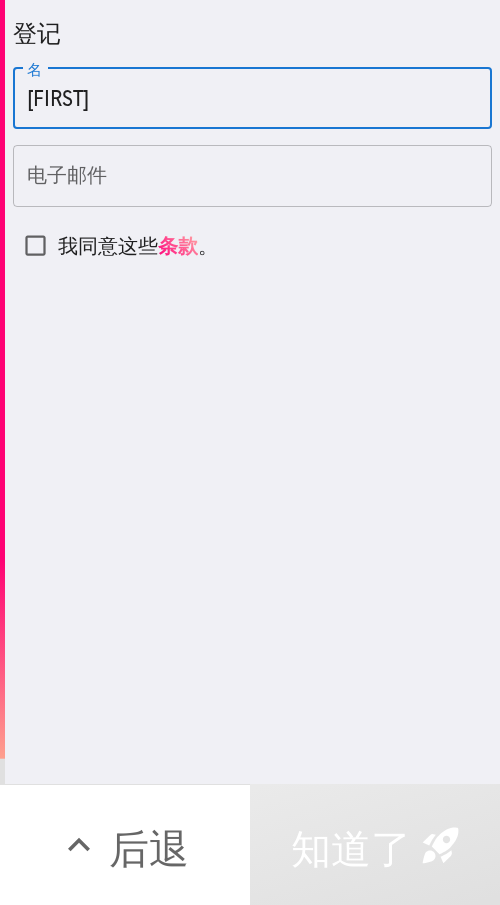 type on "[FIRST]" 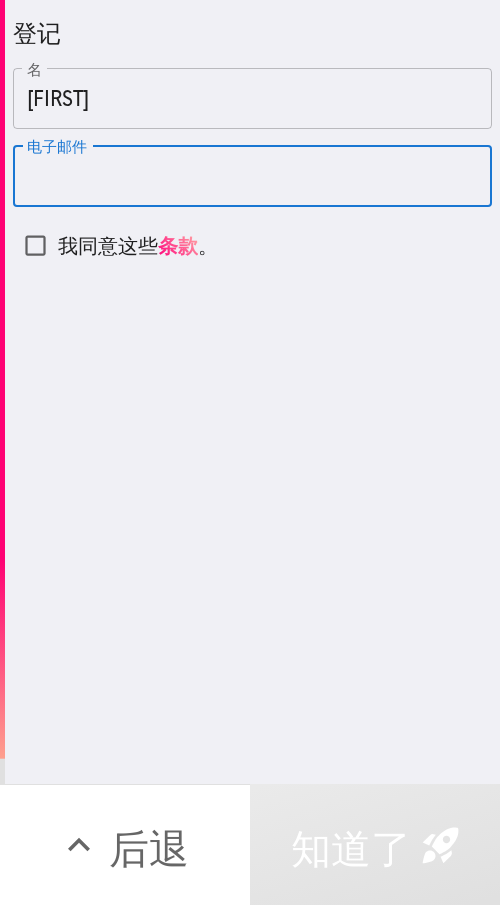 click on "电子邮件" at bounding box center (252, 176) 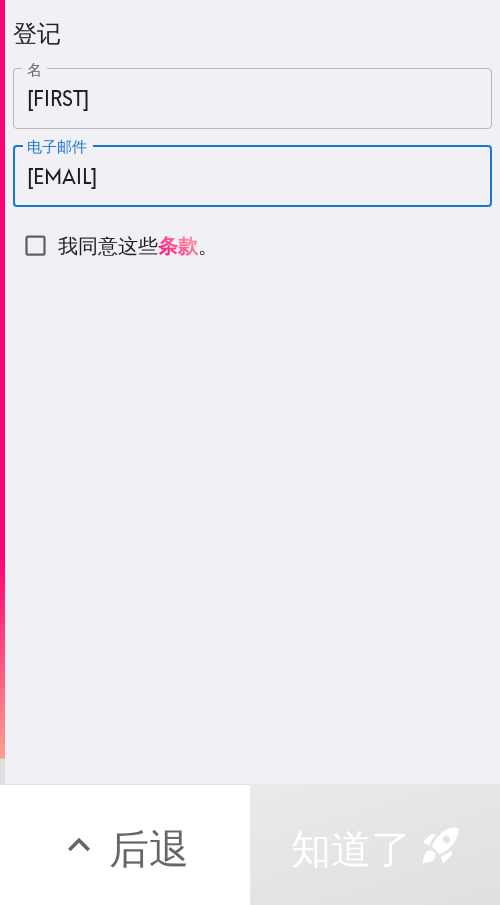 type on "[EMAIL]" 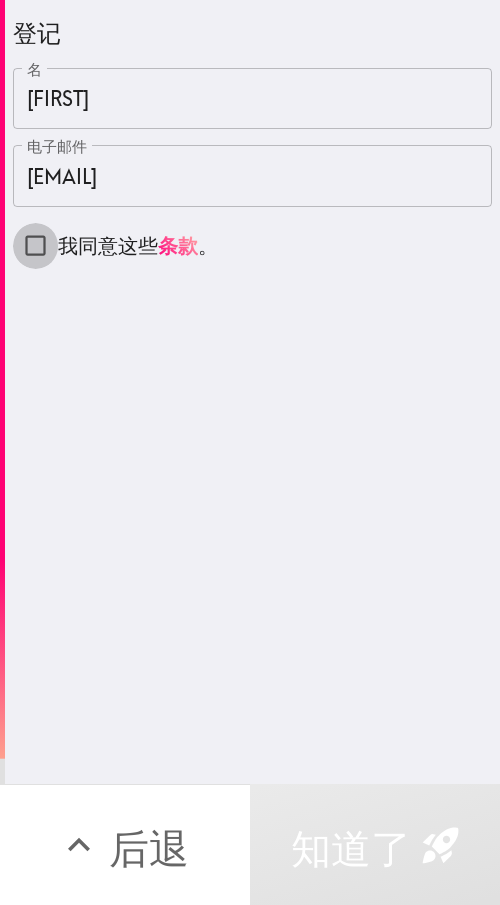 click on "我同意这些 条款 。" at bounding box center (35, 245) 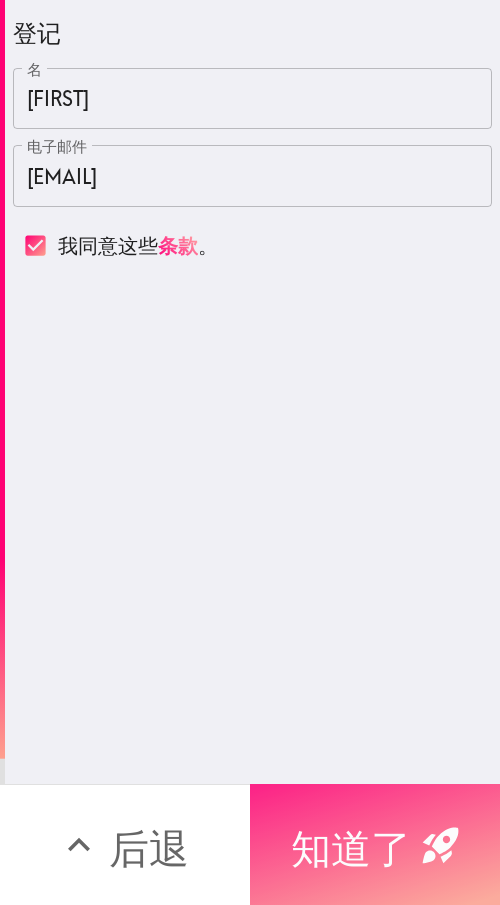 click on "知道了" at bounding box center [351, 848] 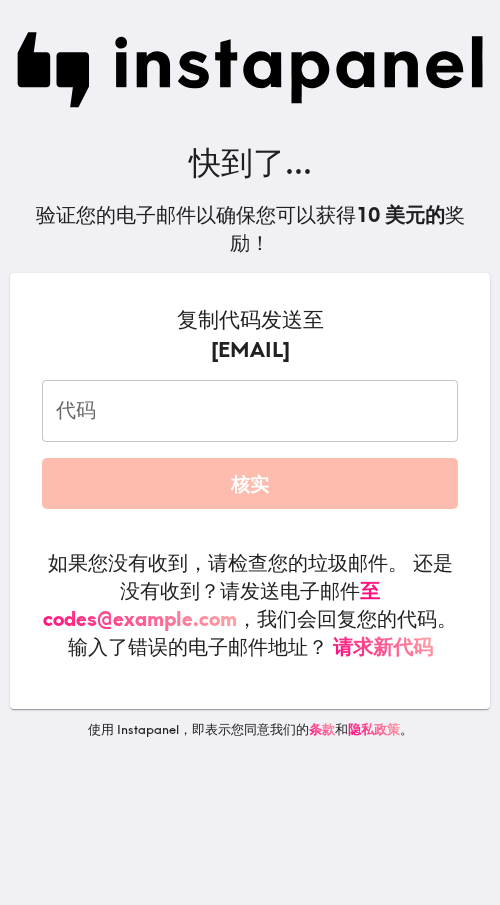 click on "代码" at bounding box center [250, 411] 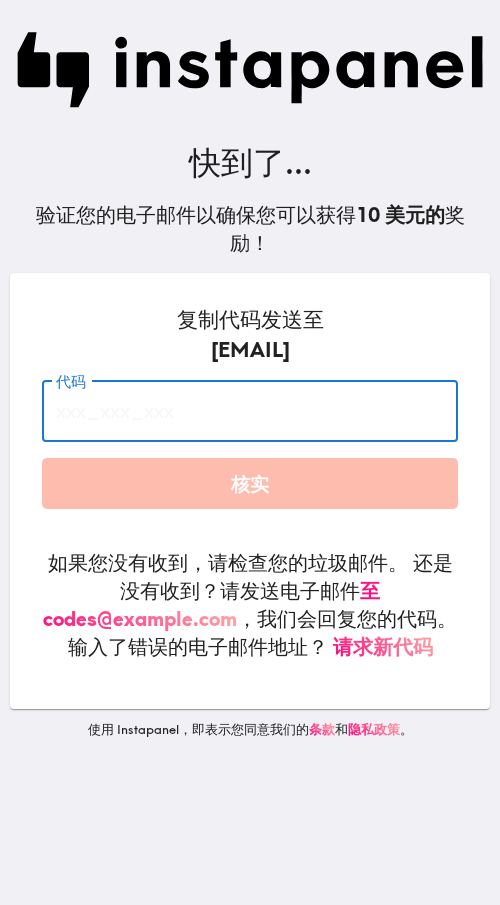 paste on "gKg_Tm4_5n7" 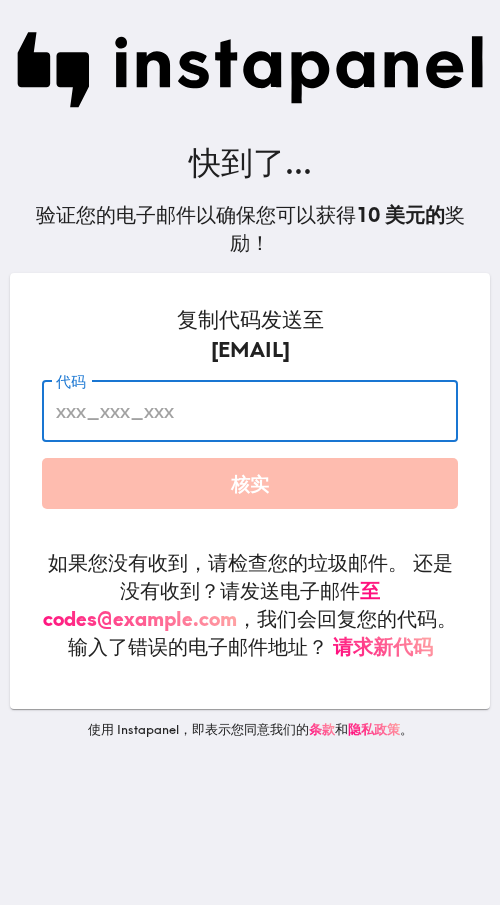 type on "gKg_Tm4_5n7" 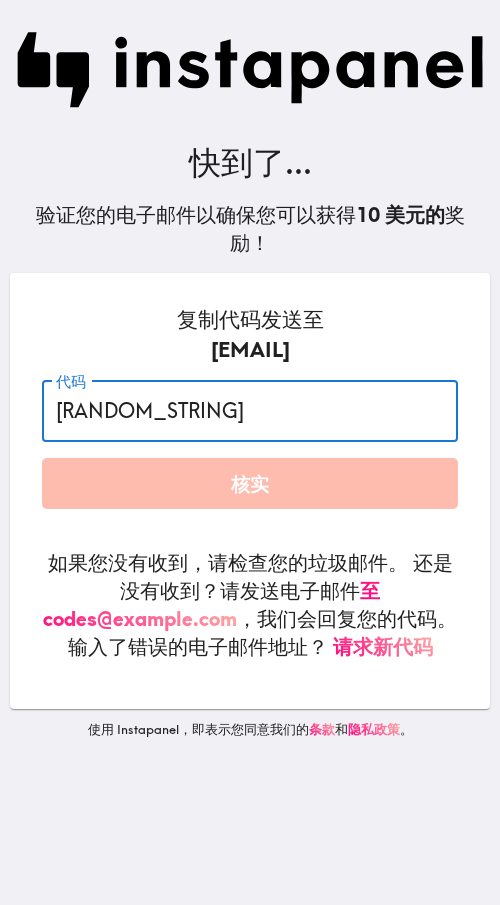 click on "核实" at bounding box center (250, 483) 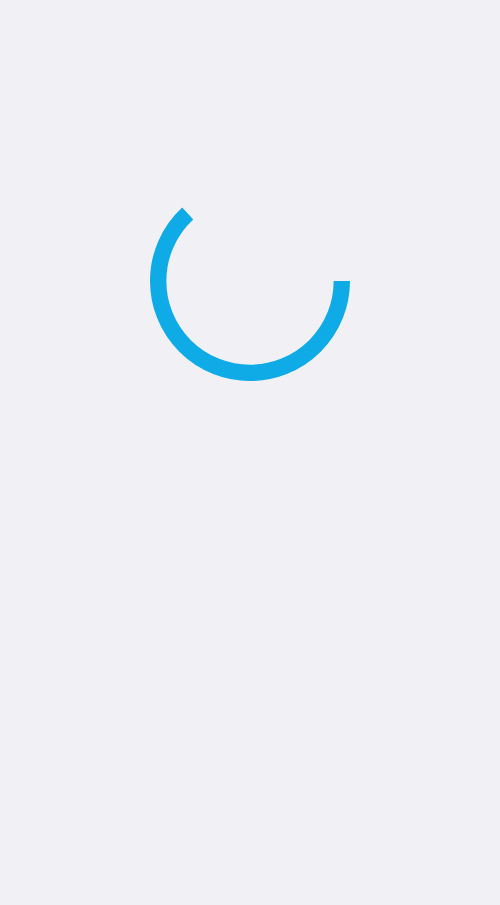 scroll, scrollTop: 0, scrollLeft: 0, axis: both 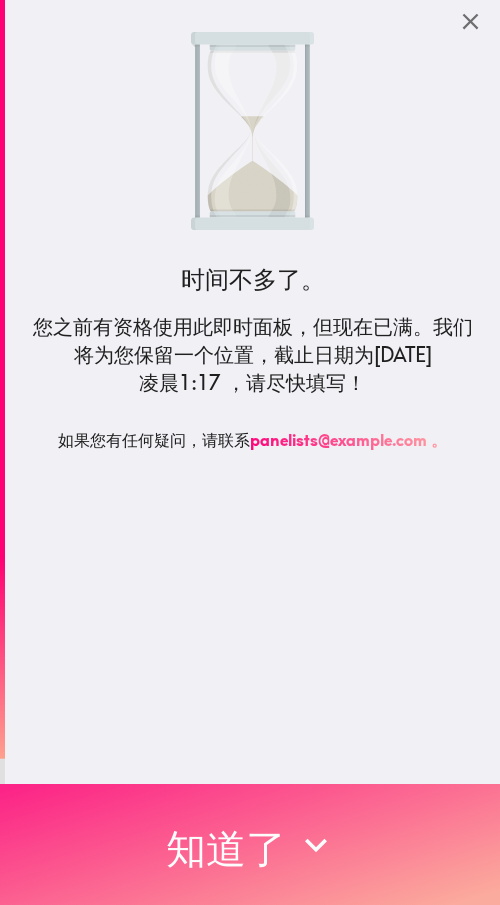 click on "知道了" at bounding box center (226, 848) 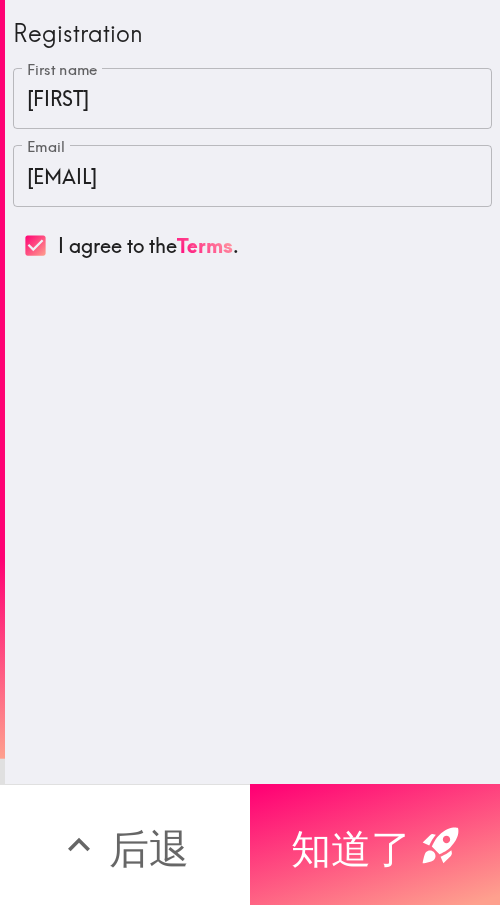 type 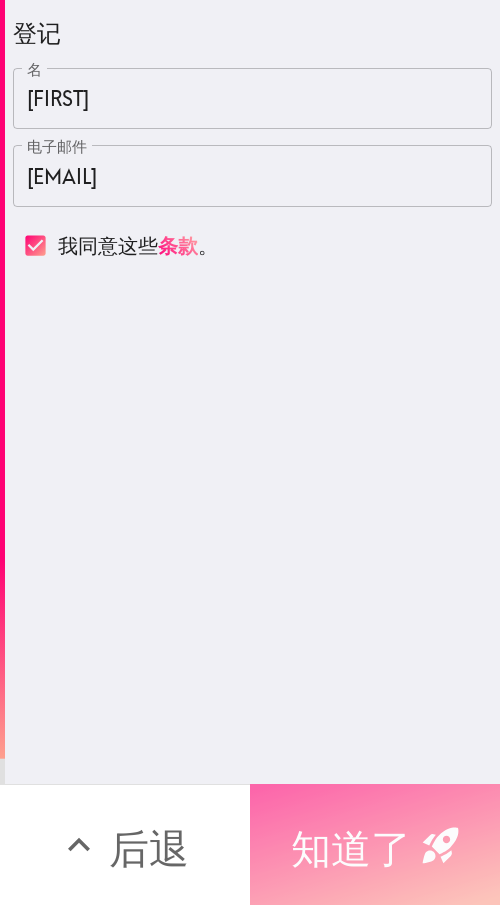 click on "知道了" at bounding box center [351, 848] 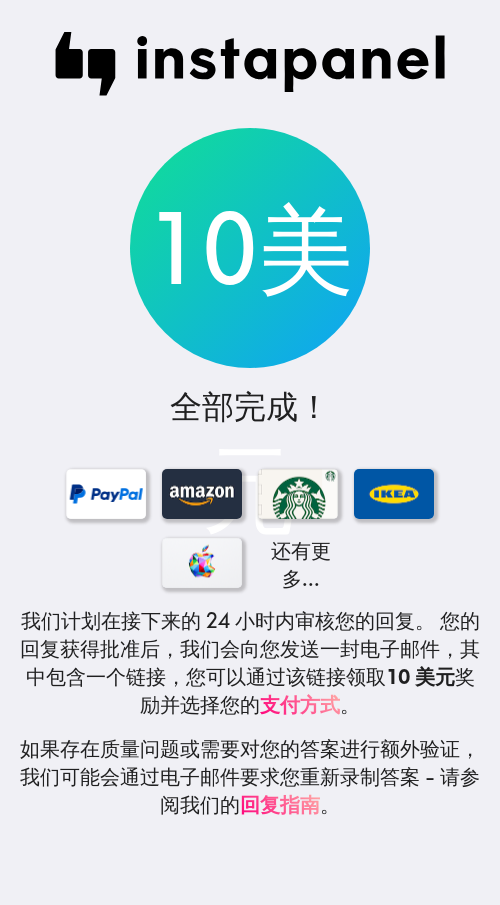 click on "10美元 全部完成！ 还有更多... 我们计划在接下来的 24 小时内审核您的回复。   您的回复获得批准后，我们会向您发送一封电子邮件，其中包含一个链接，您可以通过该链接领取 10 美元 奖励 并选择您的 支付方式 。 如果存在质量问题或需要对您的答案进行额外验证，我们可能会通过电子邮件要求您重新录制答案 - 请参阅我们的 回复指南 。" at bounding box center (250, 452) 